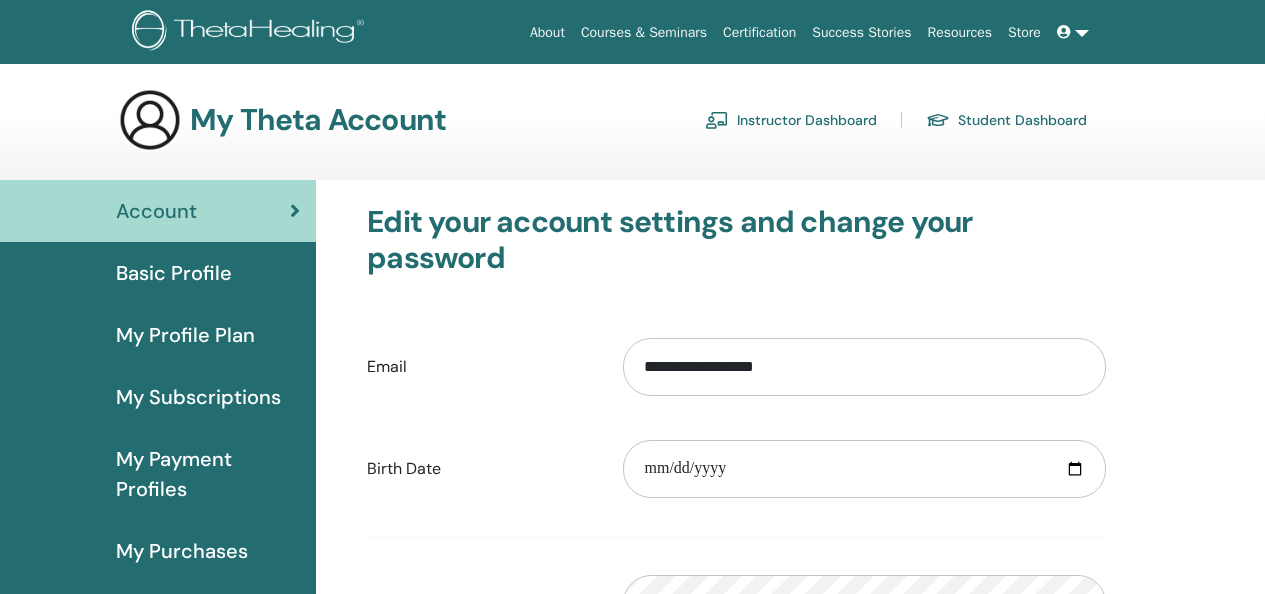 scroll, scrollTop: 0, scrollLeft: 0, axis: both 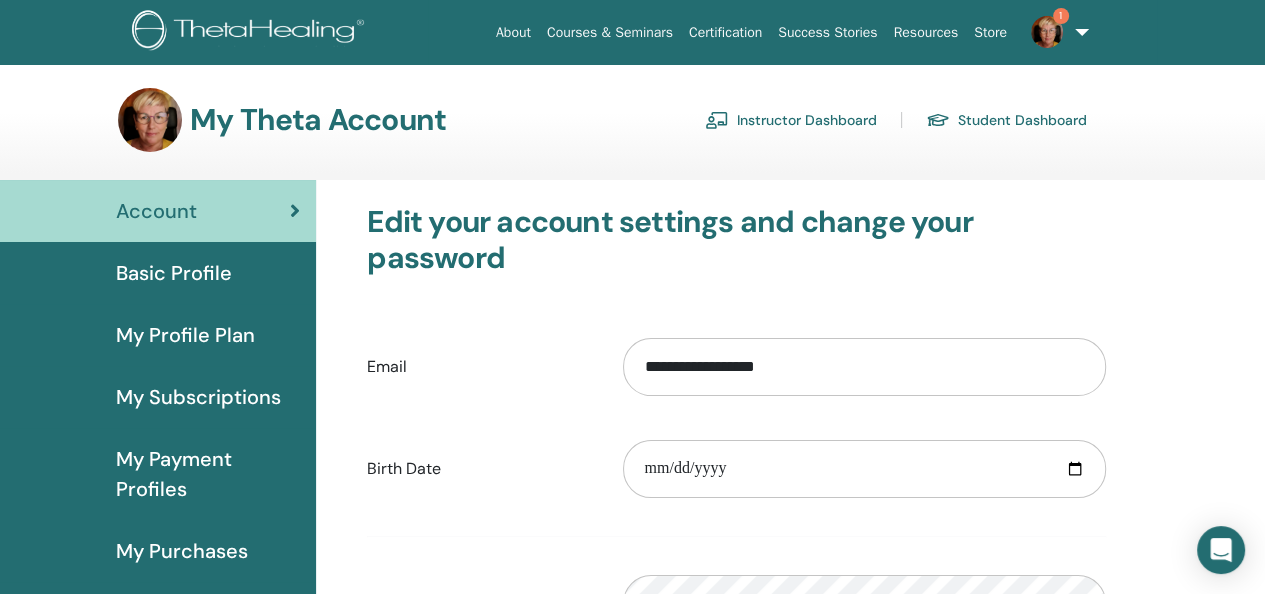 click on "Instructor Dashboard" at bounding box center [791, 120] 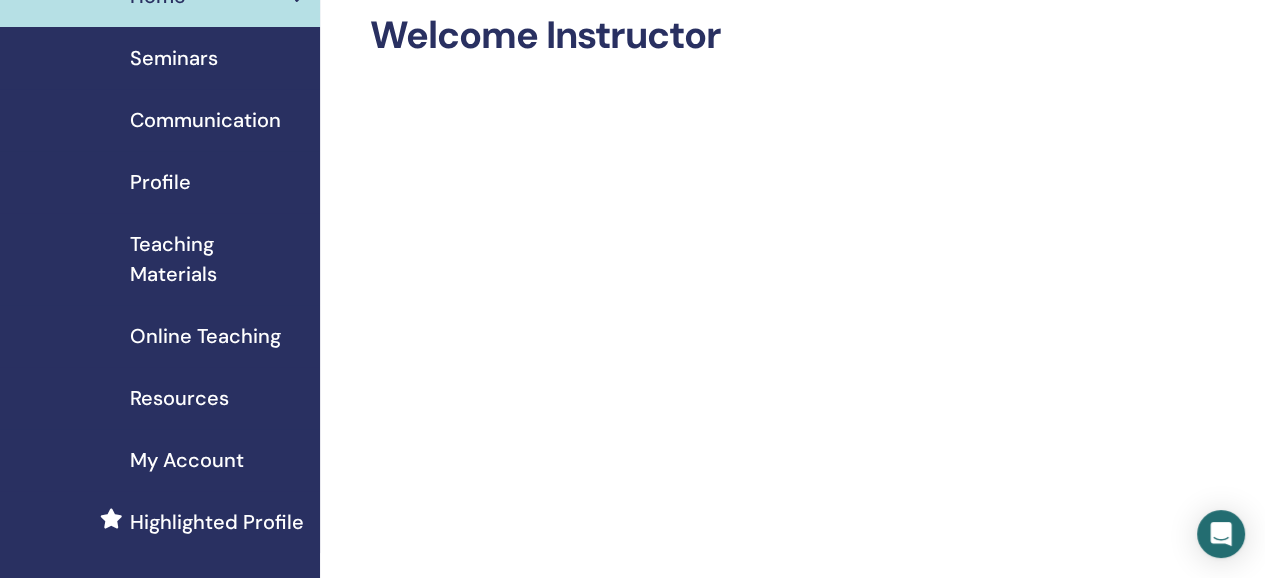 scroll, scrollTop: 100, scrollLeft: 0, axis: vertical 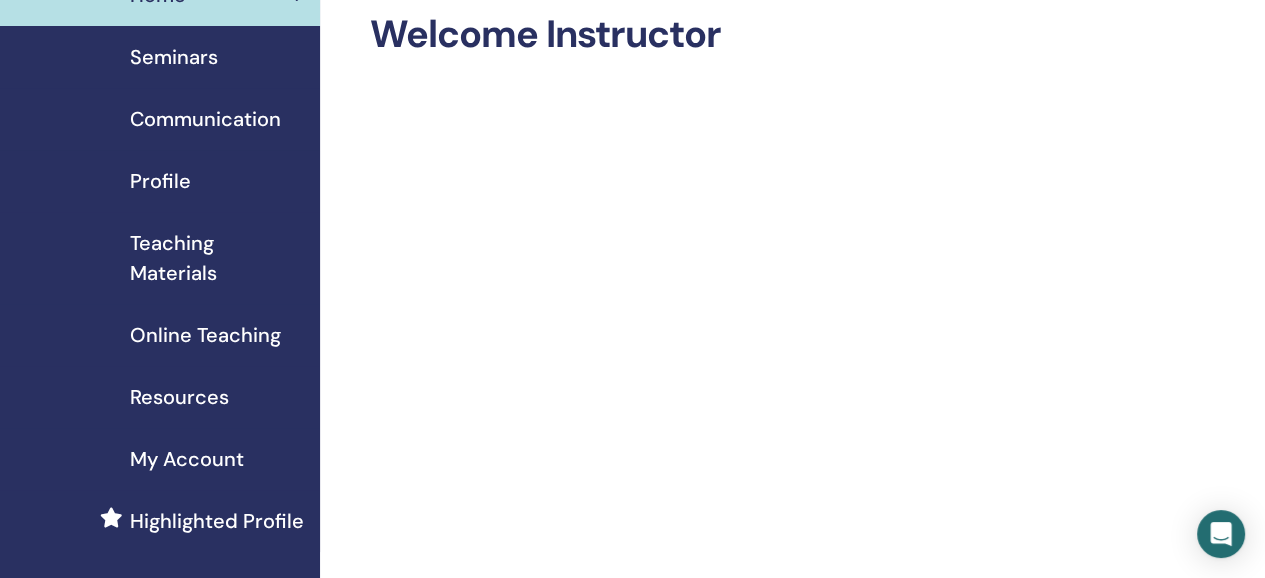 click on "Communication" at bounding box center [205, 119] 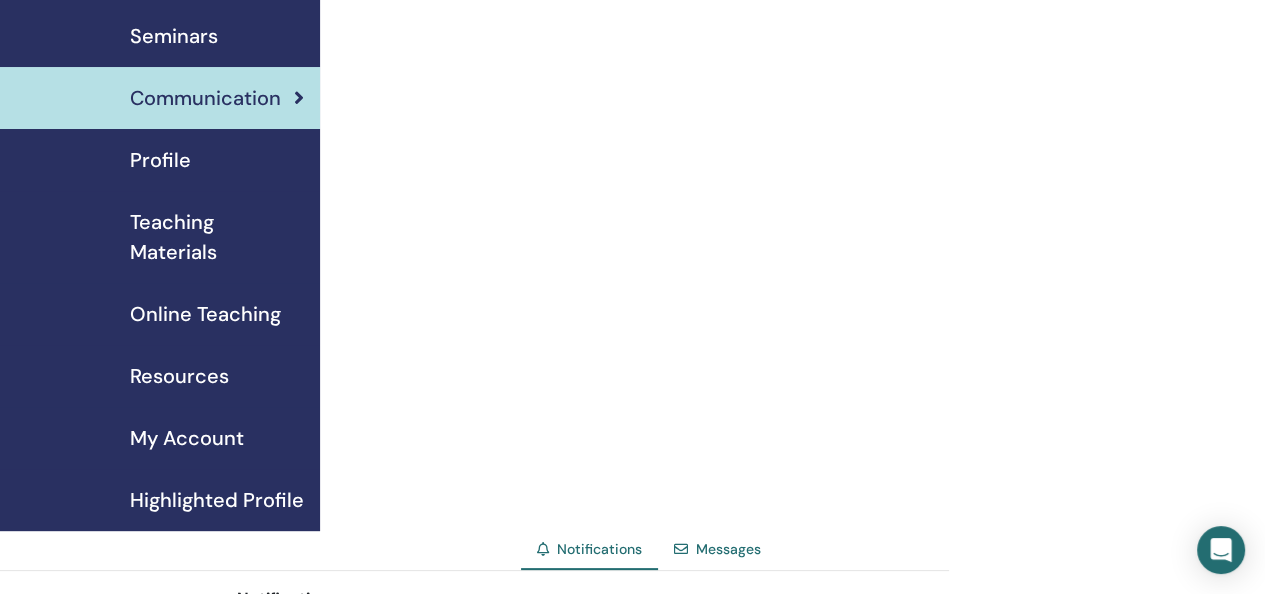 scroll, scrollTop: 0, scrollLeft: 0, axis: both 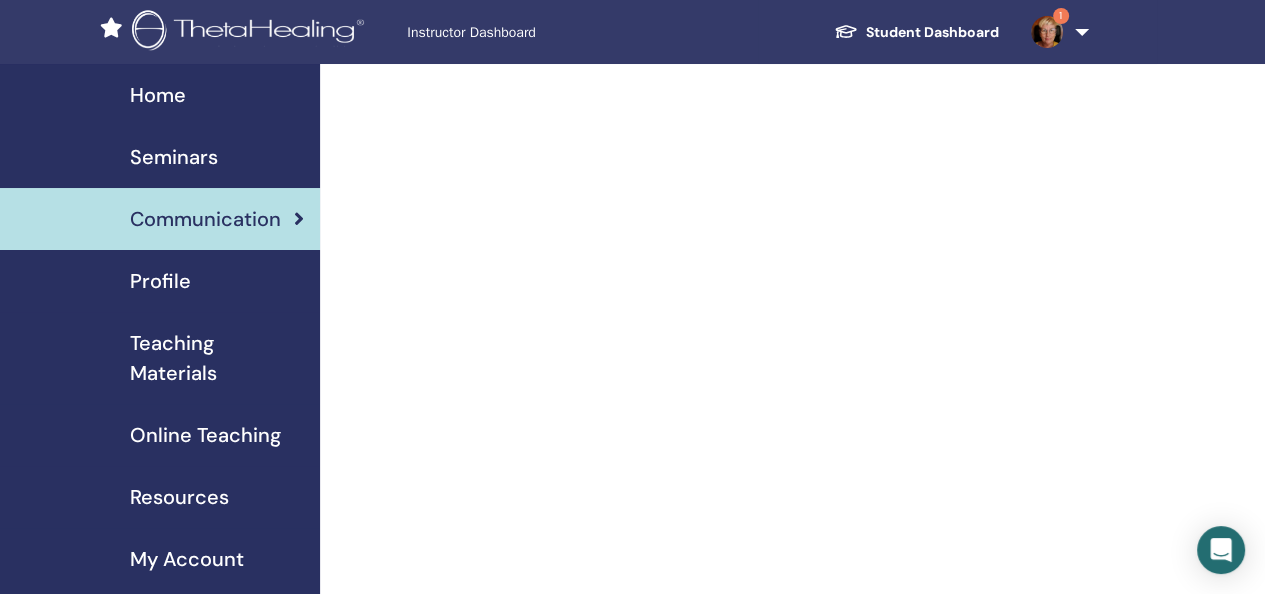 click on "Seminars" at bounding box center [174, 157] 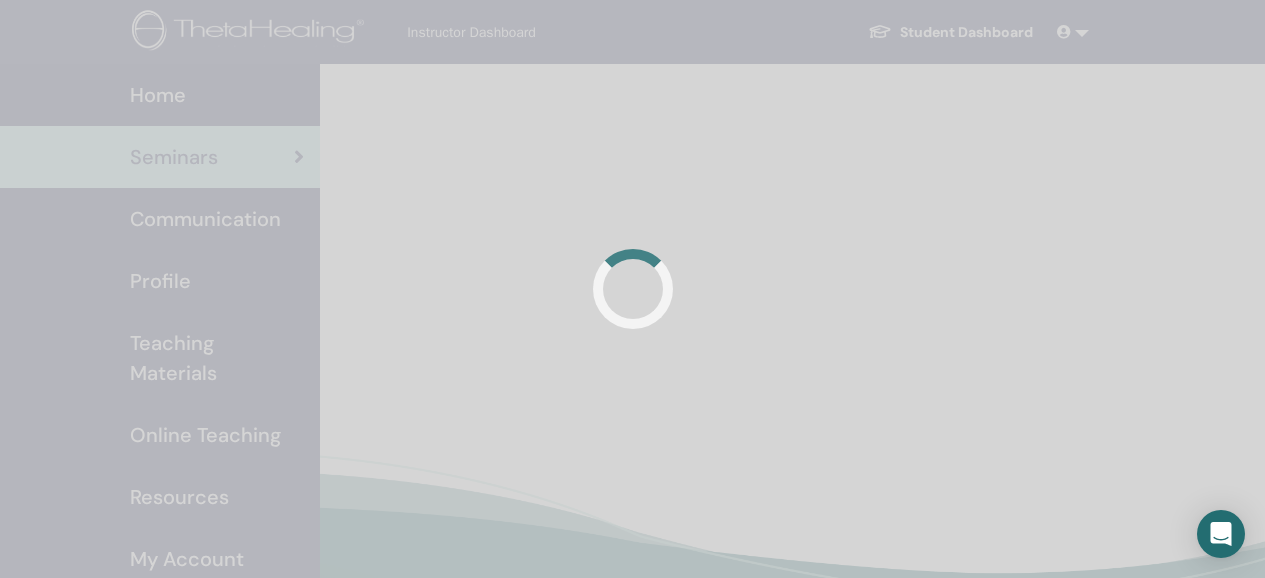 scroll, scrollTop: 0, scrollLeft: 0, axis: both 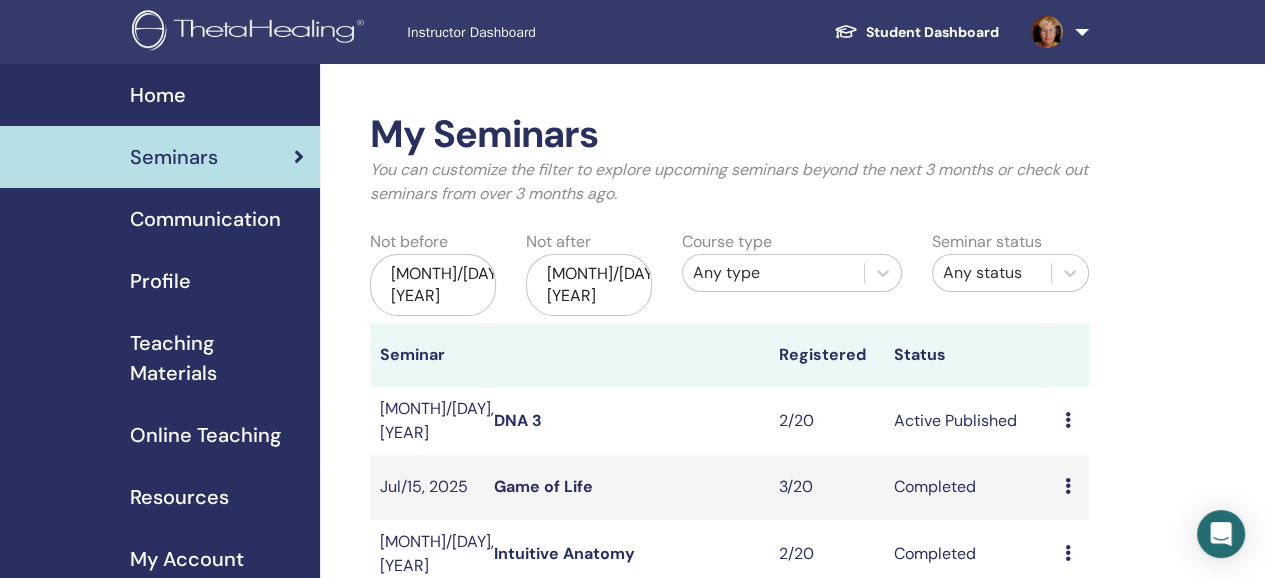 click on "Not before" at bounding box center [409, 242] 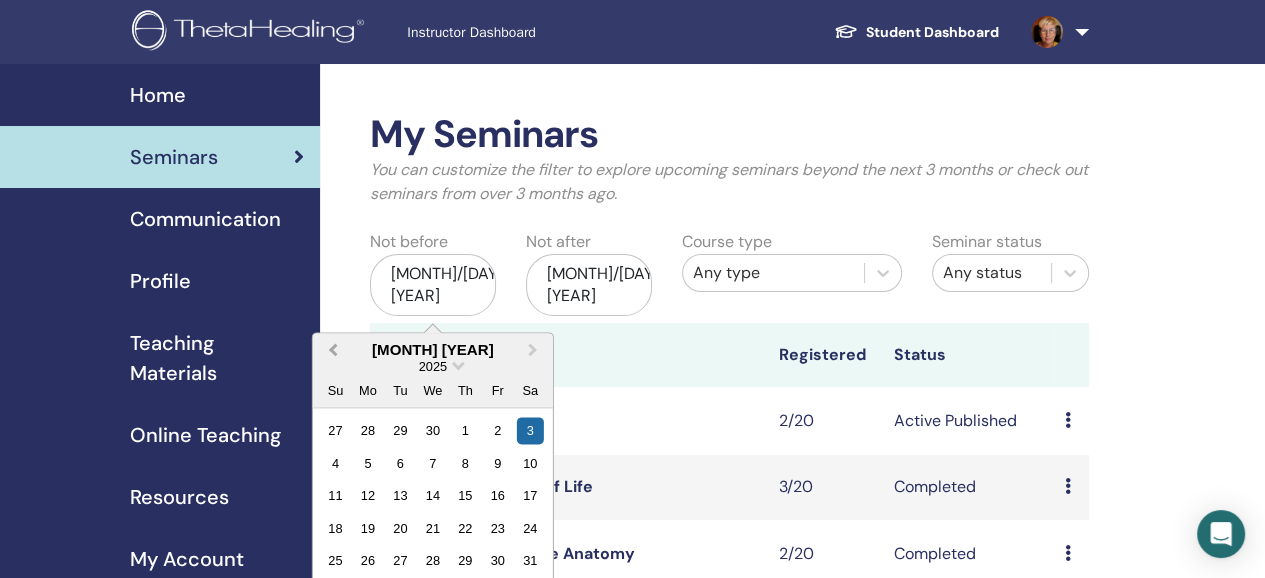 click on "Previous Month" at bounding box center [333, 349] 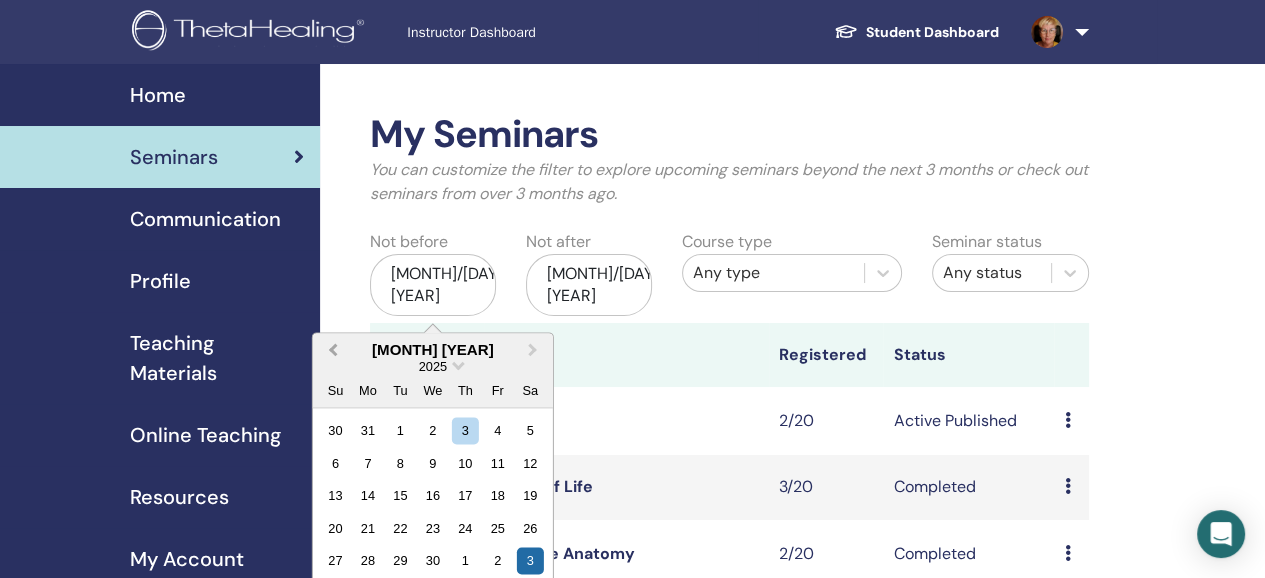 click on "Previous Month" at bounding box center [333, 349] 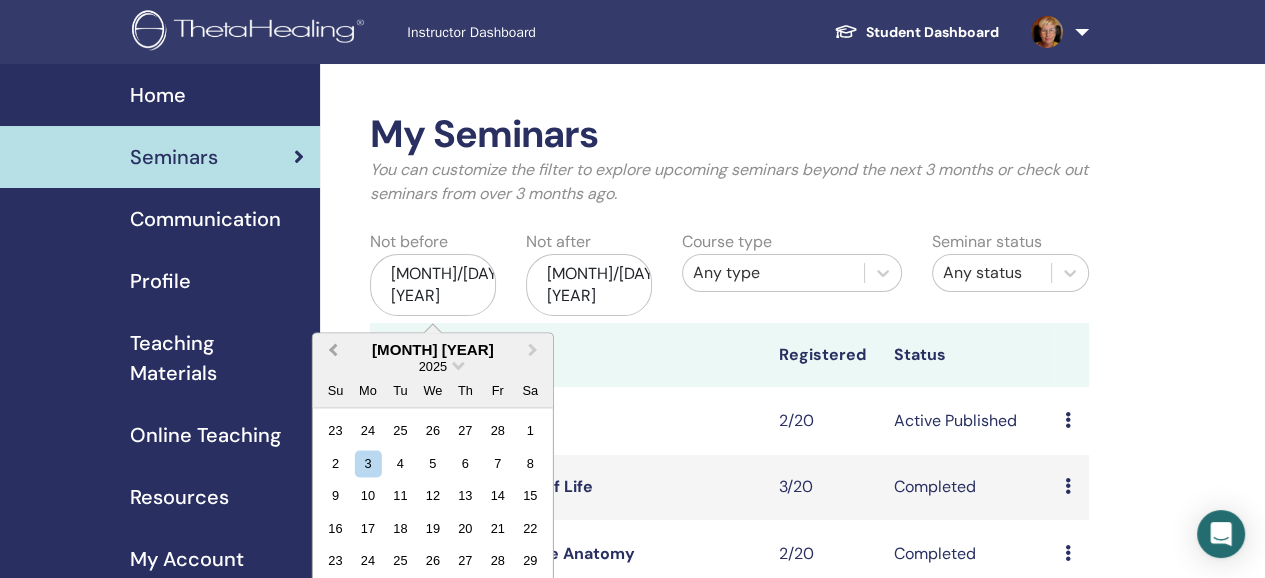 click on "Previous Month" at bounding box center [333, 349] 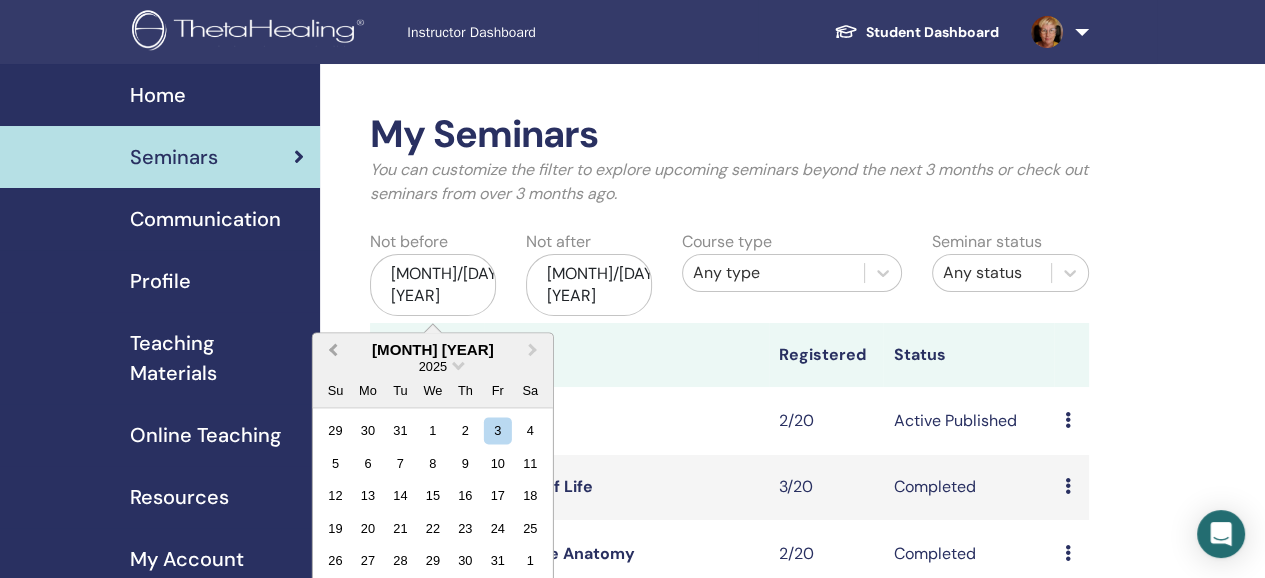 click on "Previous Month" at bounding box center [333, 349] 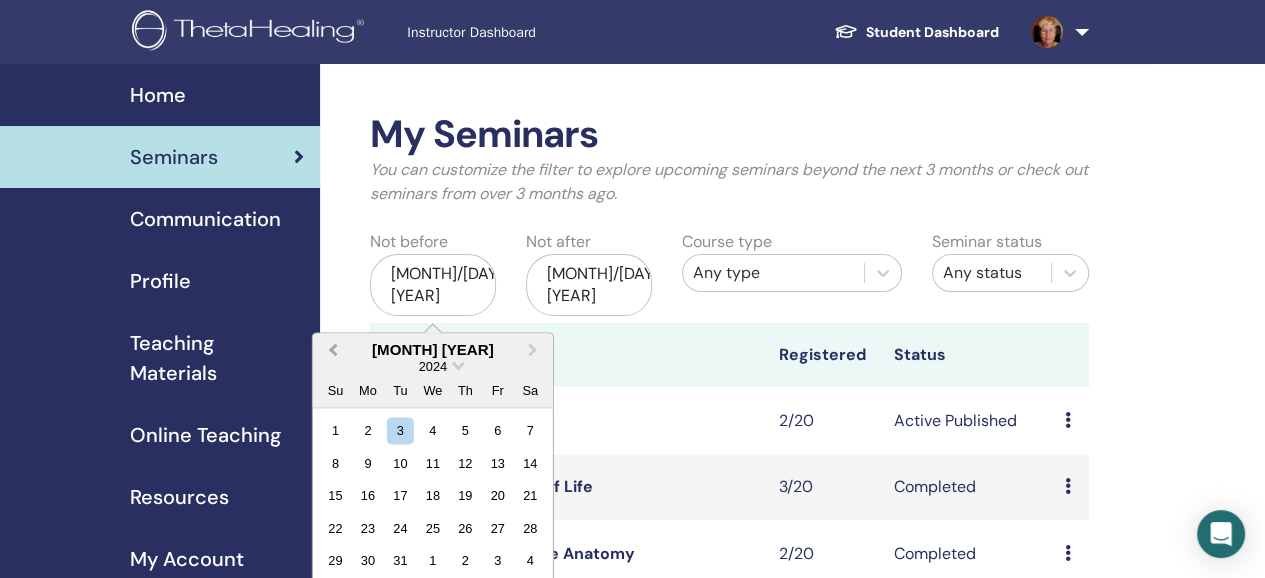 click on "Previous Month" at bounding box center (333, 349) 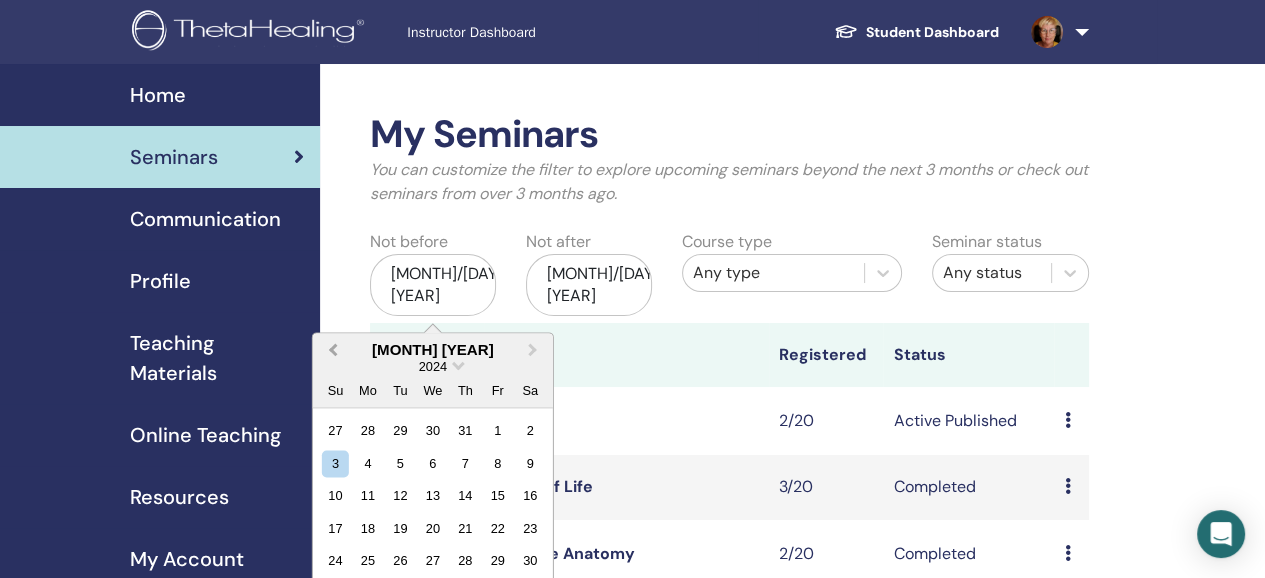 click on "Previous Month" at bounding box center (333, 349) 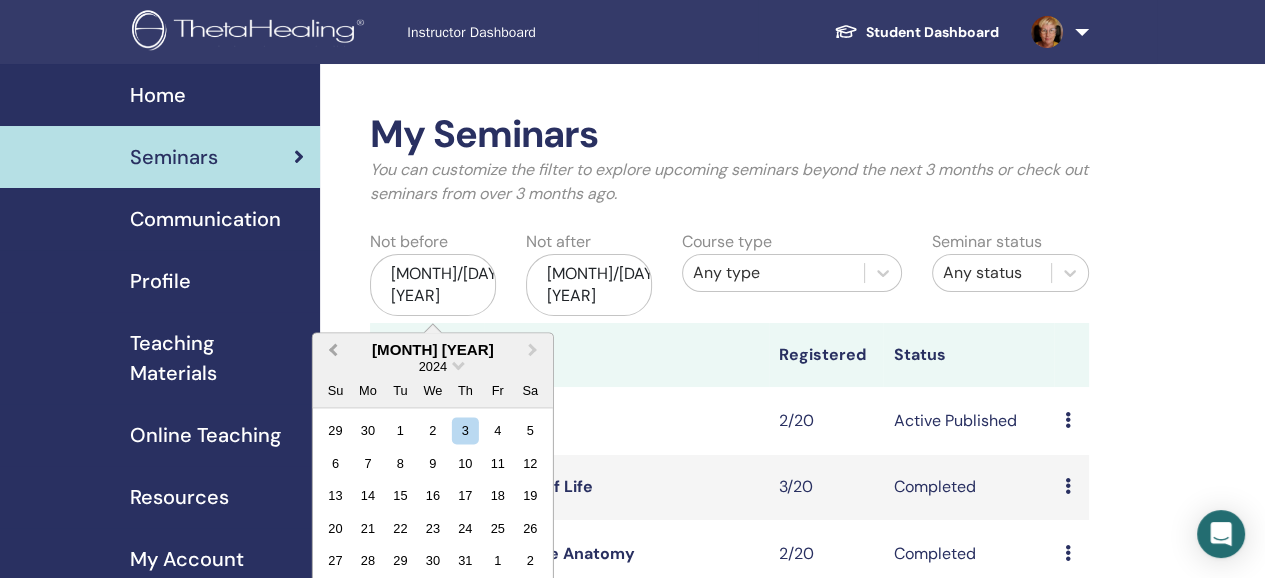 click on "Previous Month" at bounding box center [333, 349] 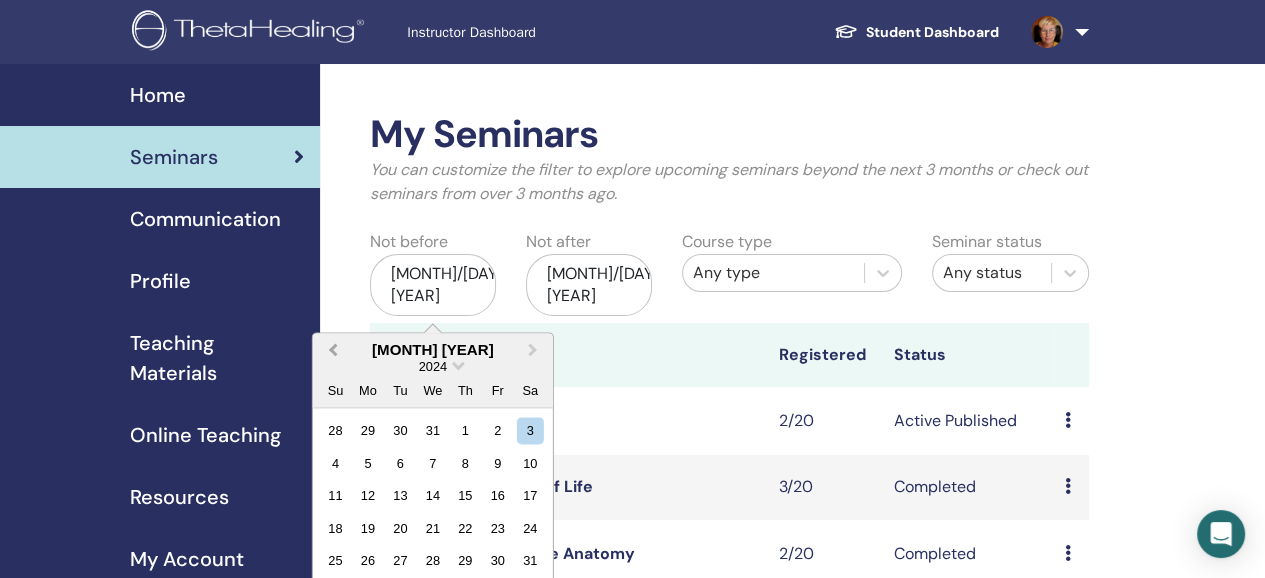 click on "Previous Month" at bounding box center (333, 349) 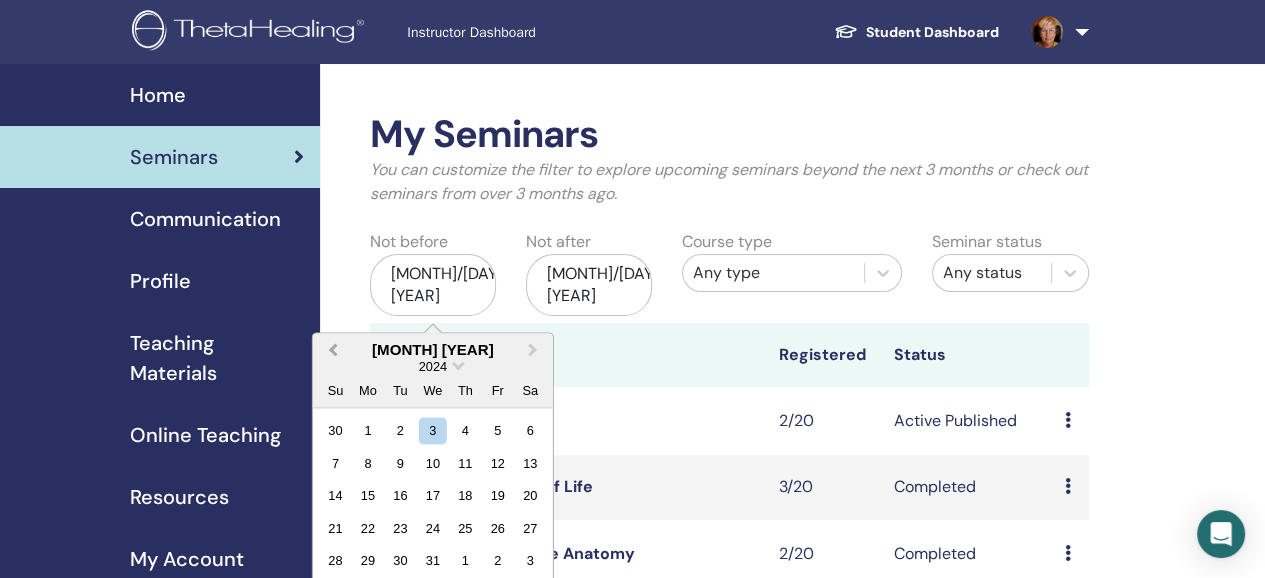 click on "Previous Month" at bounding box center (333, 349) 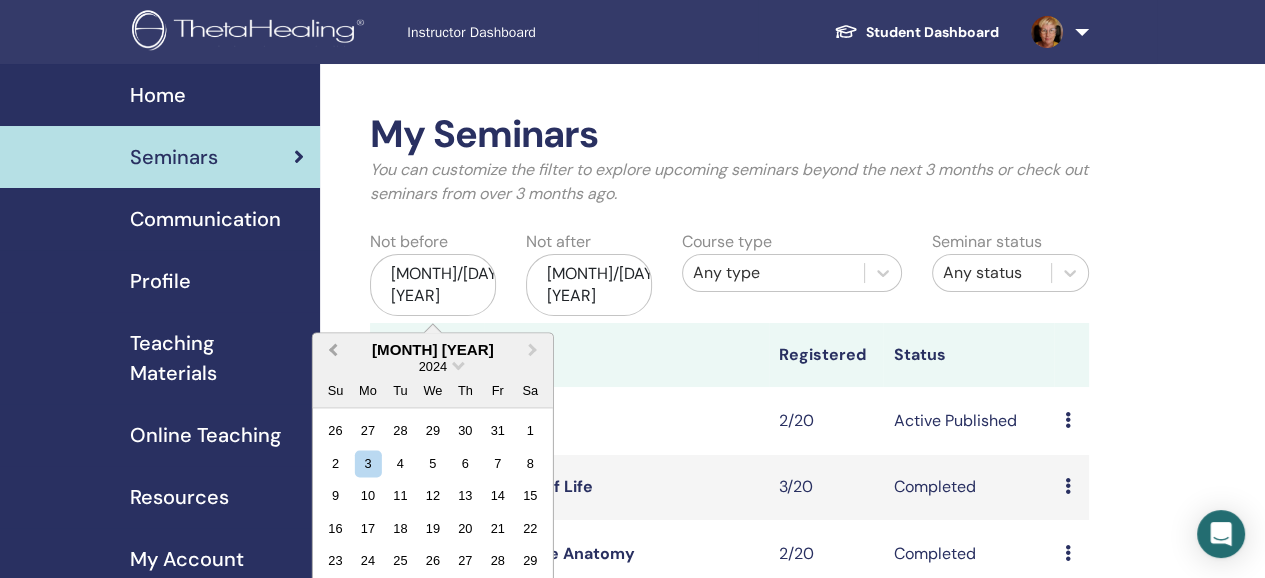 click on "Previous Month" at bounding box center [333, 349] 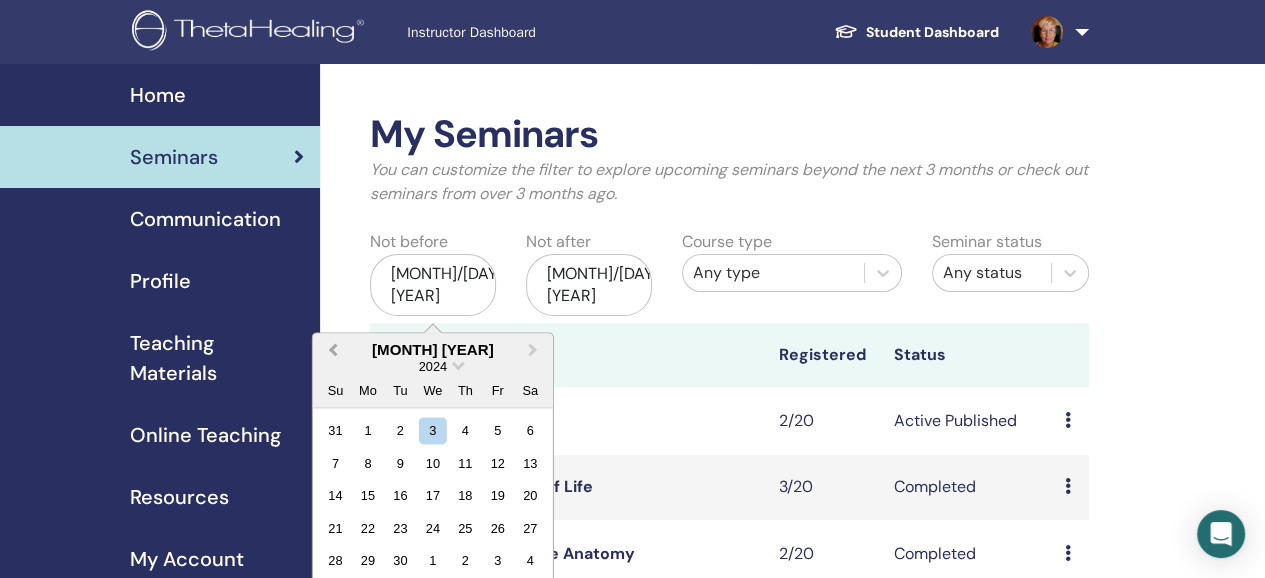 click on "Previous Month" at bounding box center [333, 349] 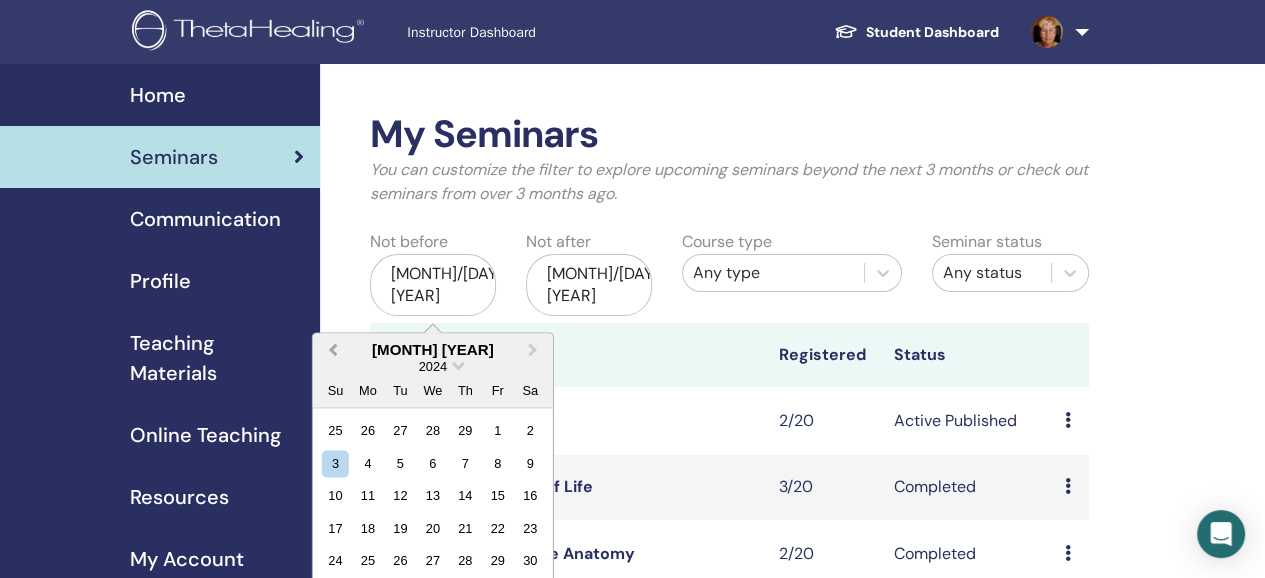 click on "Previous Month" at bounding box center [333, 349] 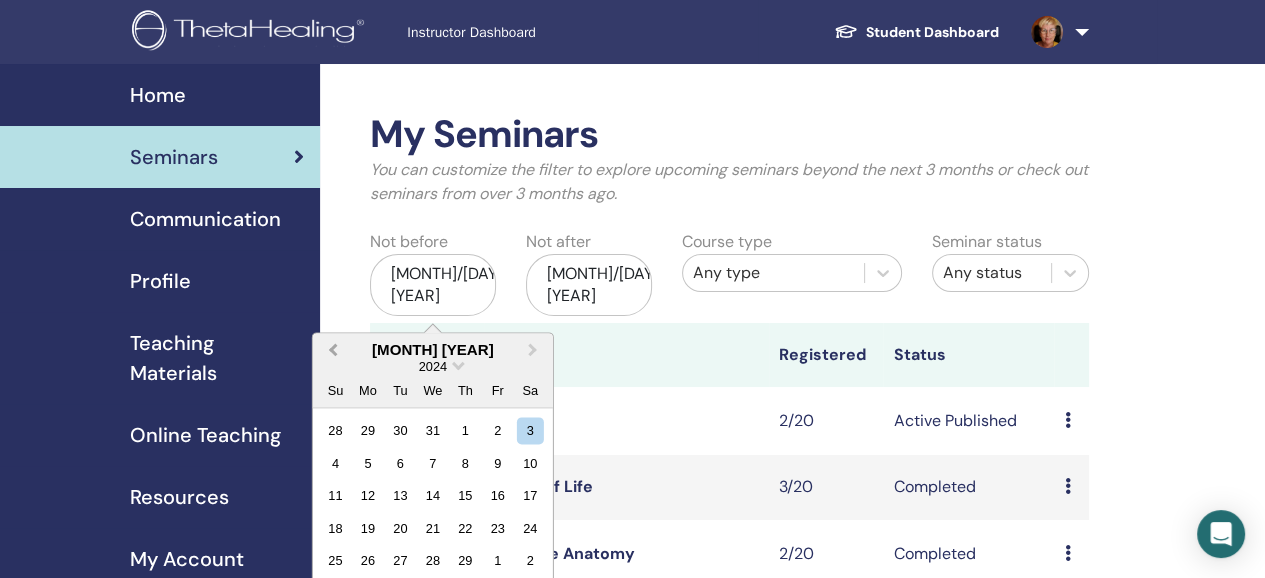 click on "Previous Month" at bounding box center (333, 349) 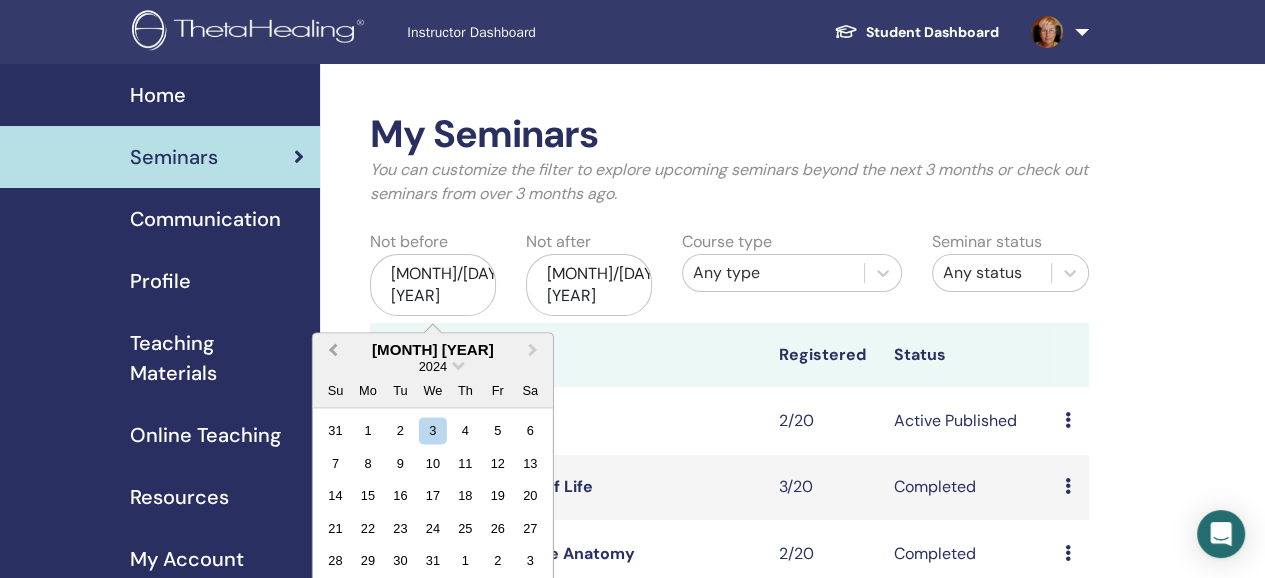 click on "Previous Month" at bounding box center [333, 349] 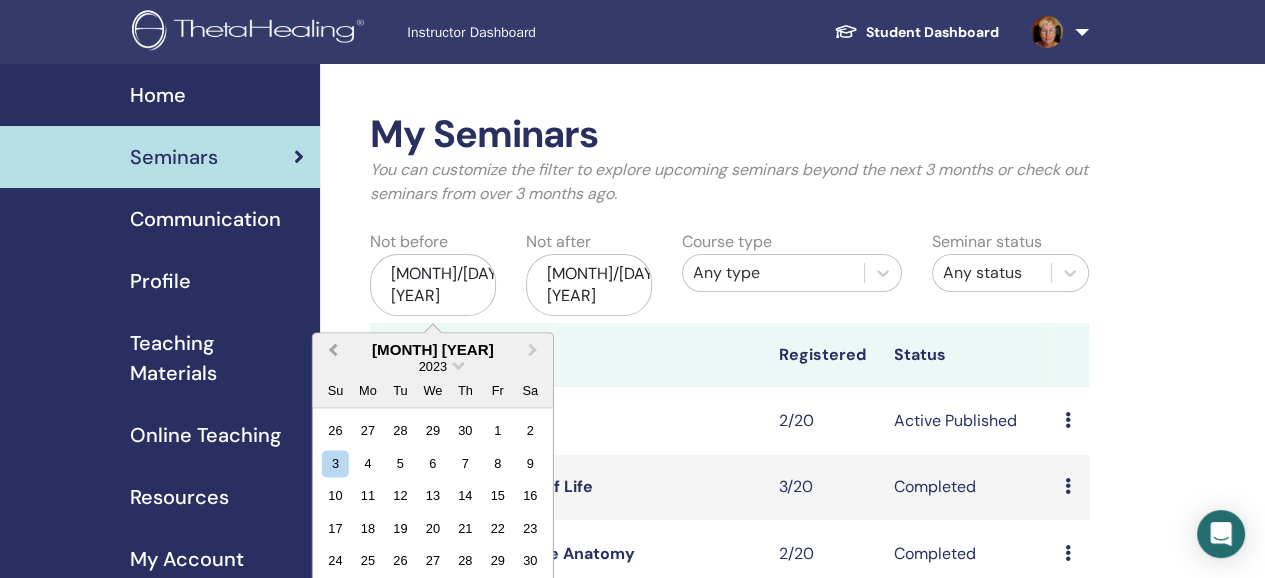 click on "Previous Month" at bounding box center [333, 349] 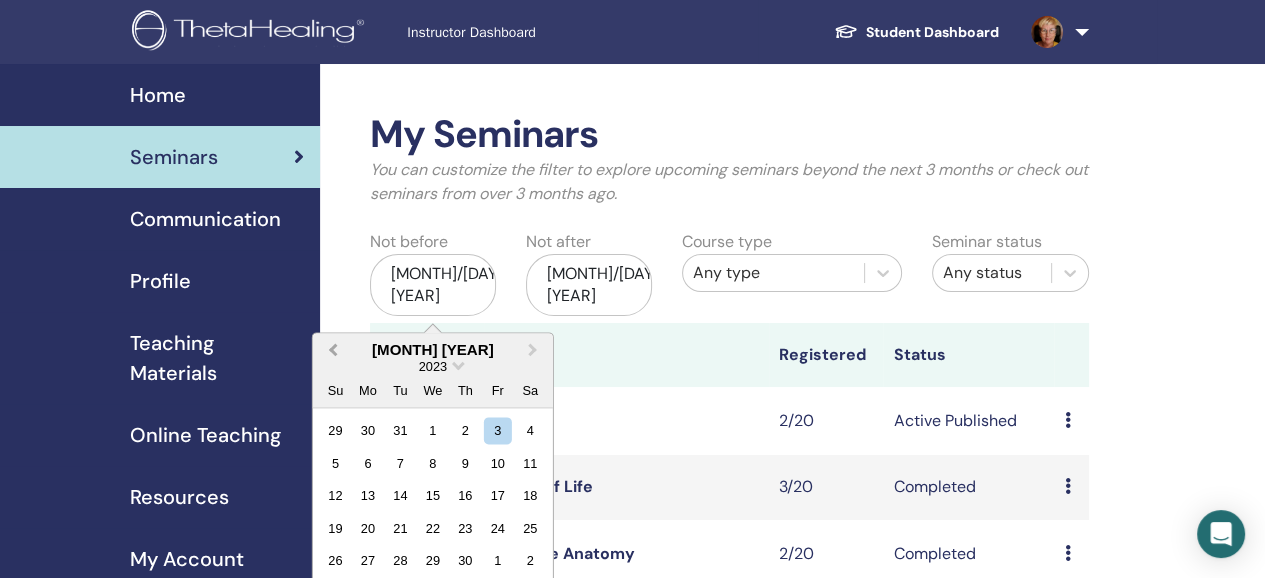 click on "Previous Month" at bounding box center [333, 349] 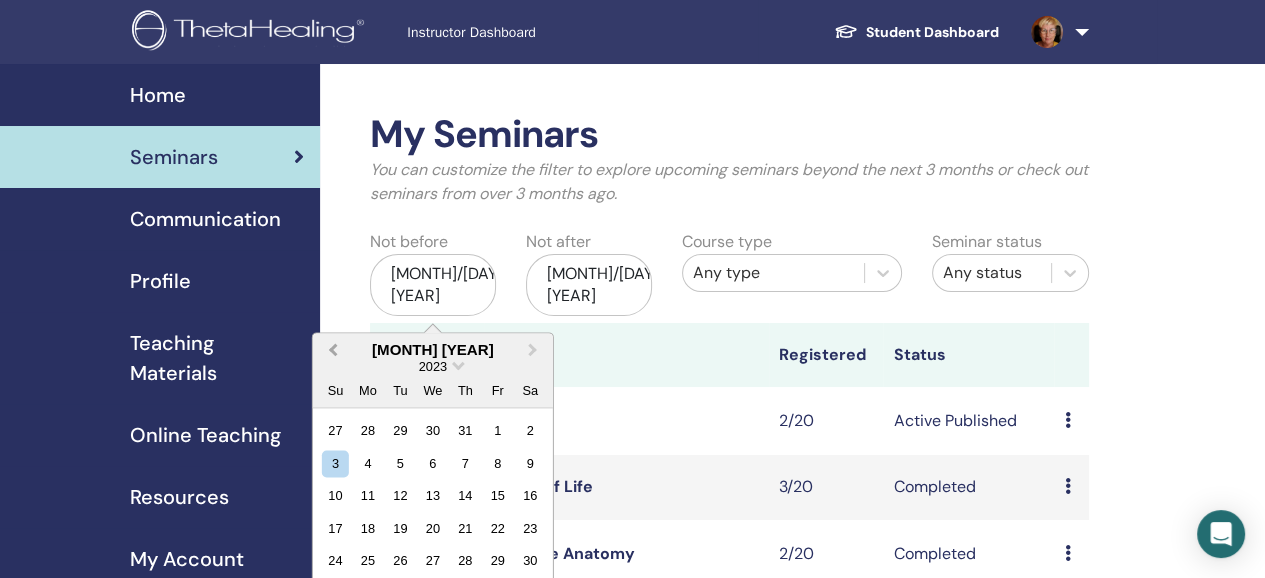 click on "Previous Month" at bounding box center (333, 349) 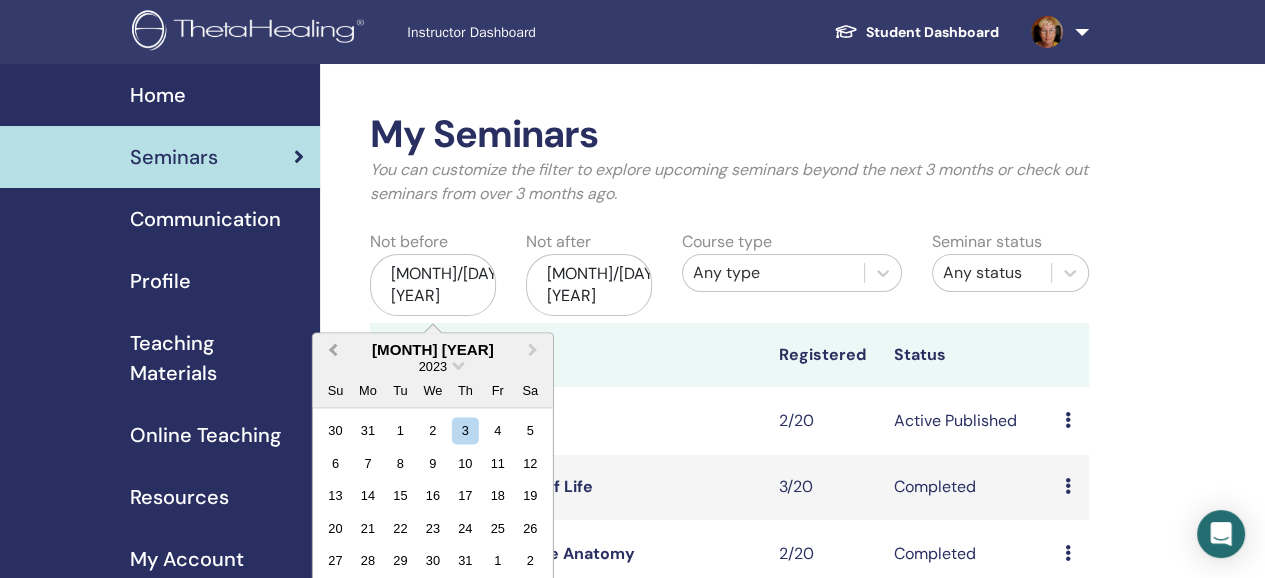 click on "Previous Month" at bounding box center [333, 349] 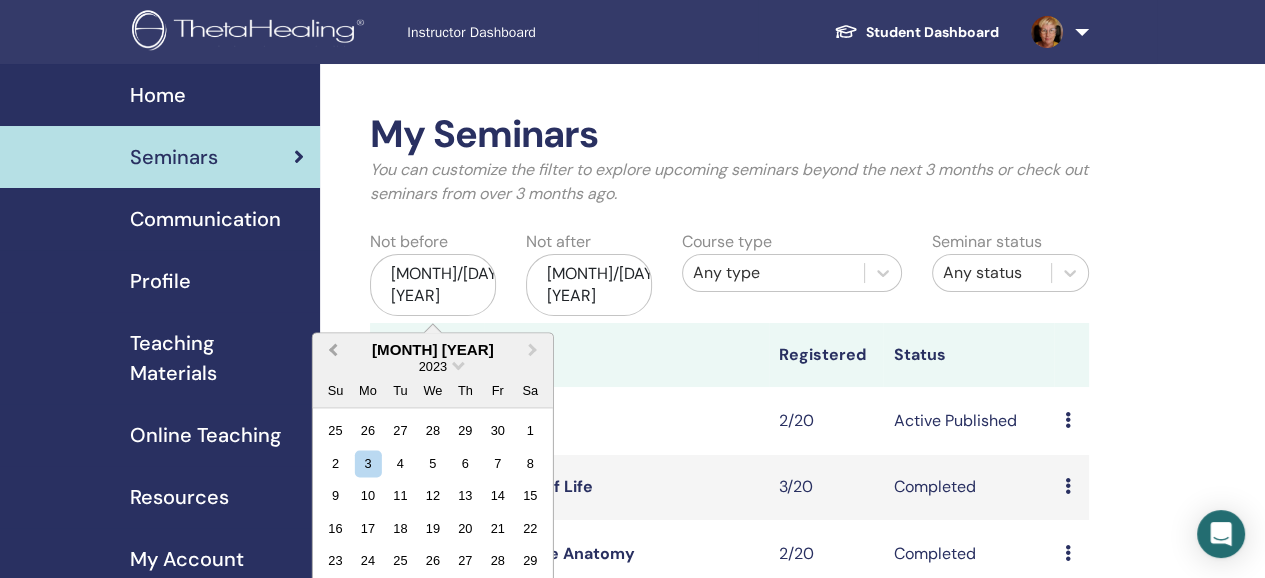 click on "Previous Month" at bounding box center (333, 349) 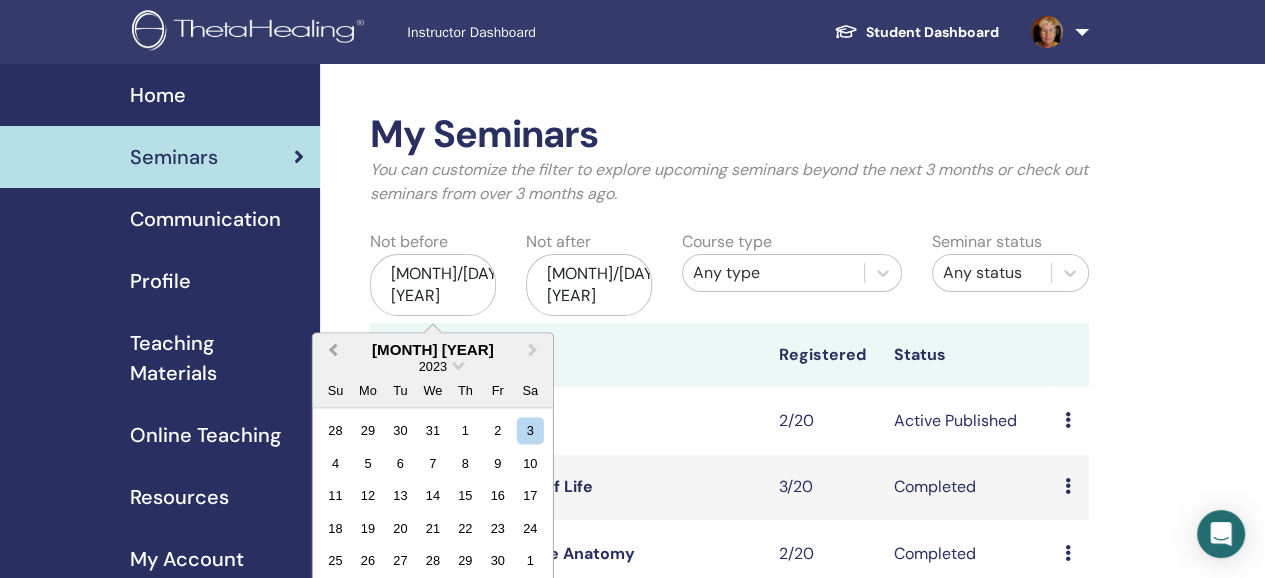 click on "Previous Month" at bounding box center [333, 349] 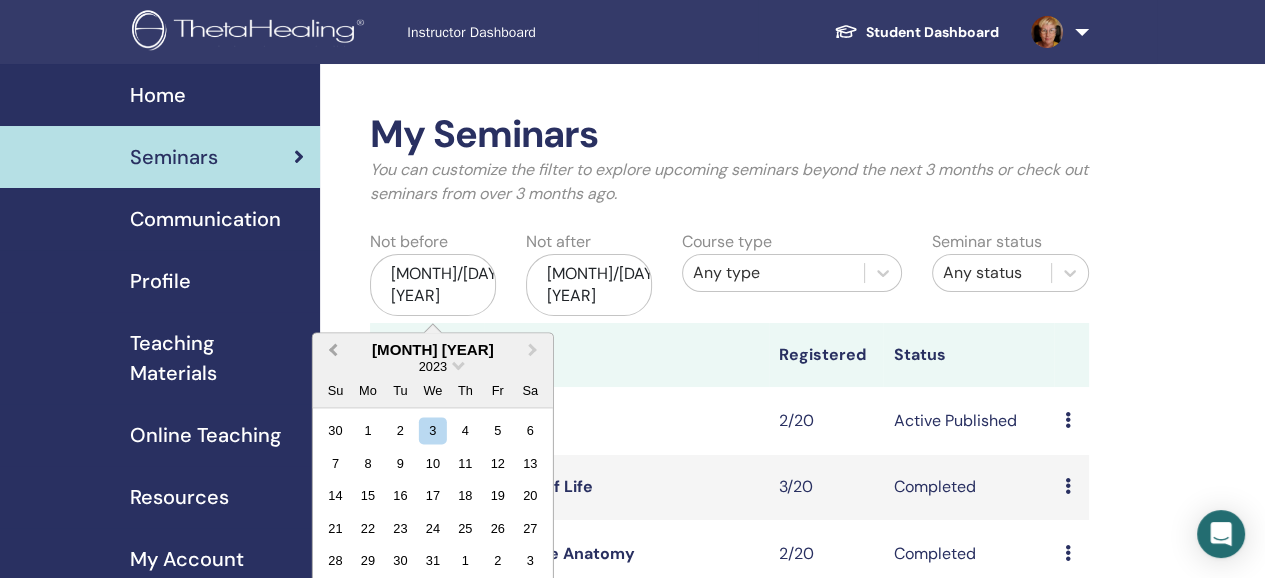 click on "Previous Month" at bounding box center [333, 349] 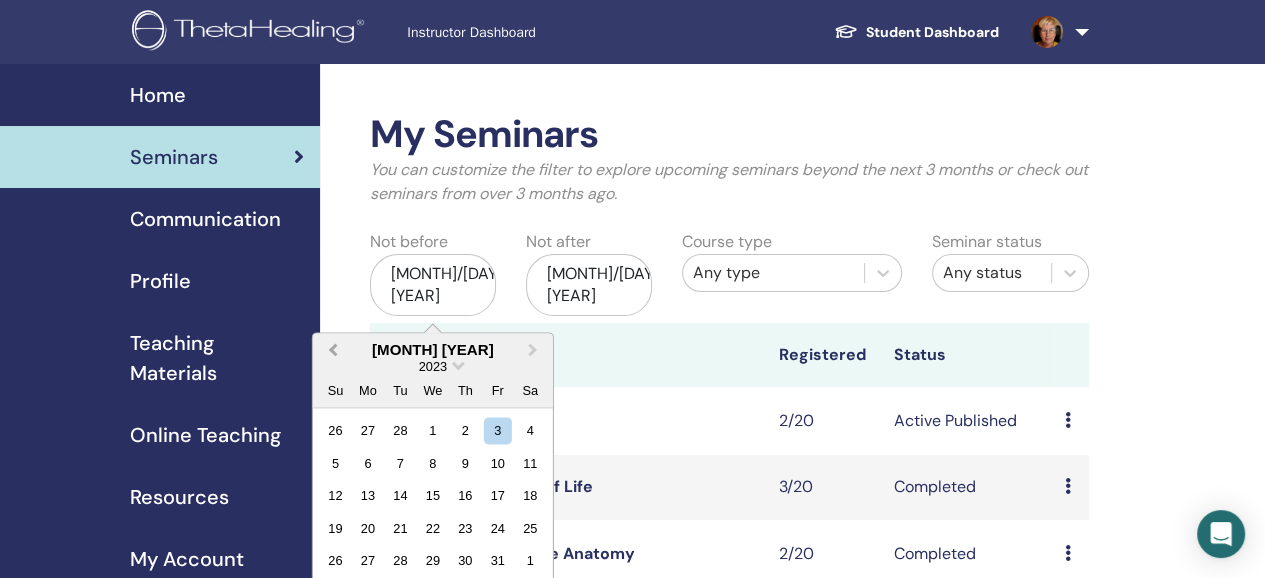 click on "Previous Month" at bounding box center (333, 349) 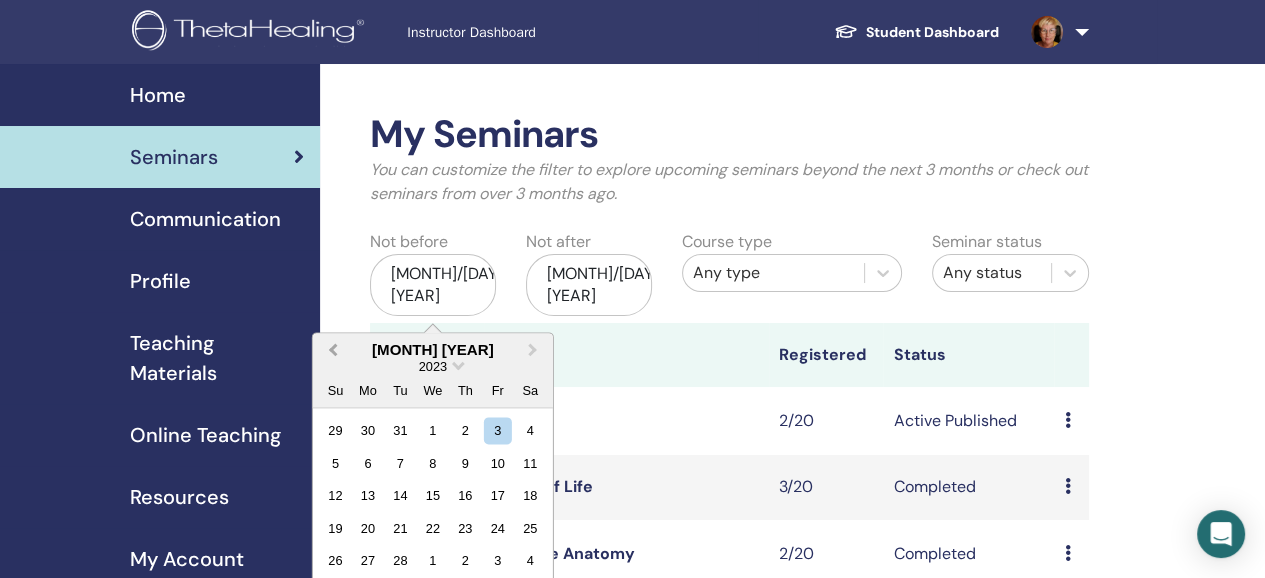 click on "Previous Month" at bounding box center [333, 349] 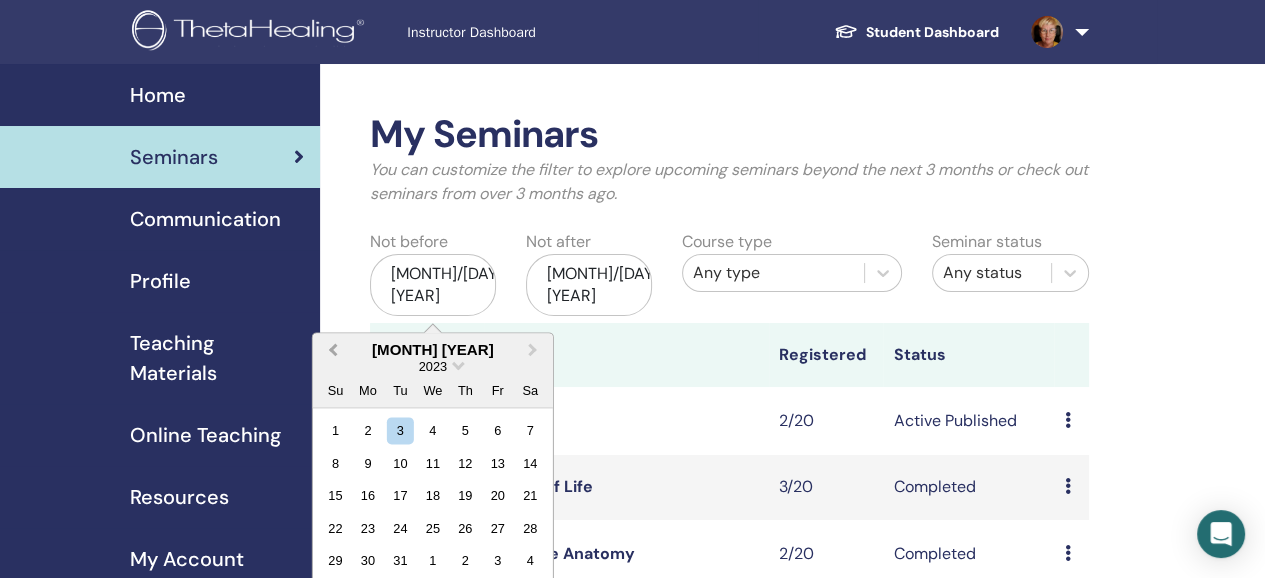 click on "Previous Month" at bounding box center (333, 349) 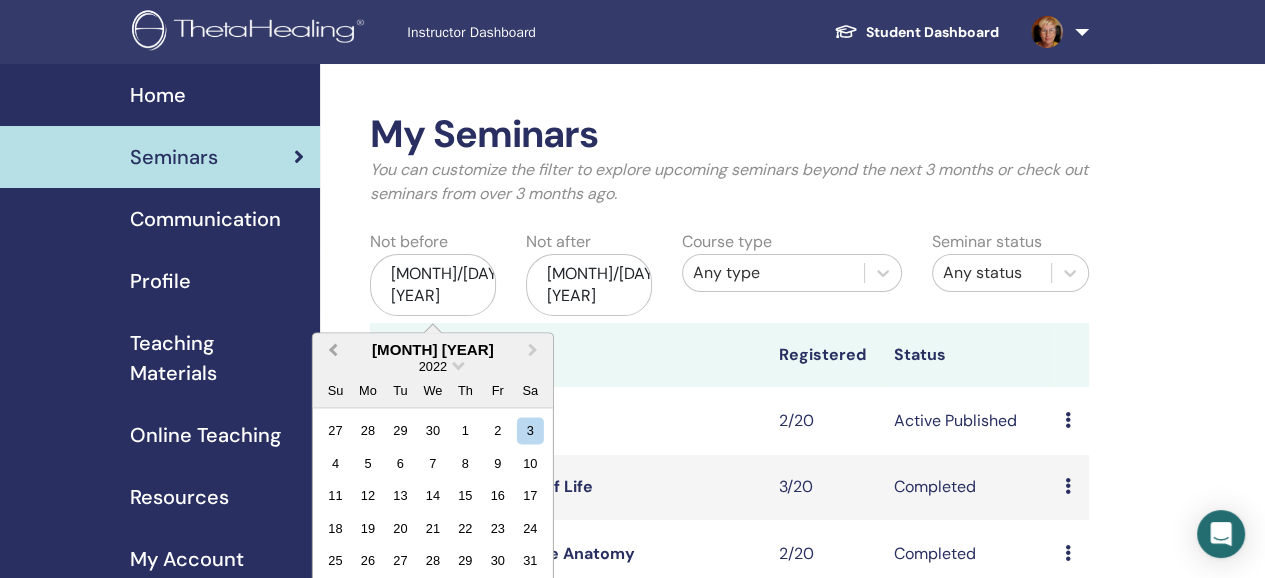 click on "Previous Month" at bounding box center (333, 349) 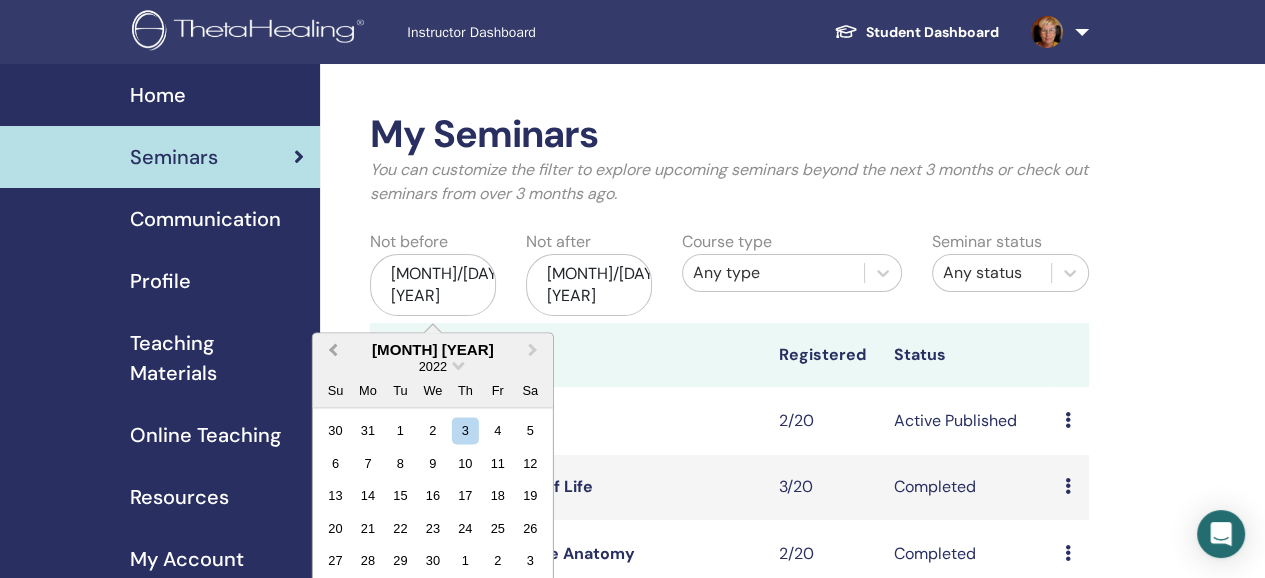 click on "Previous Month" at bounding box center (333, 349) 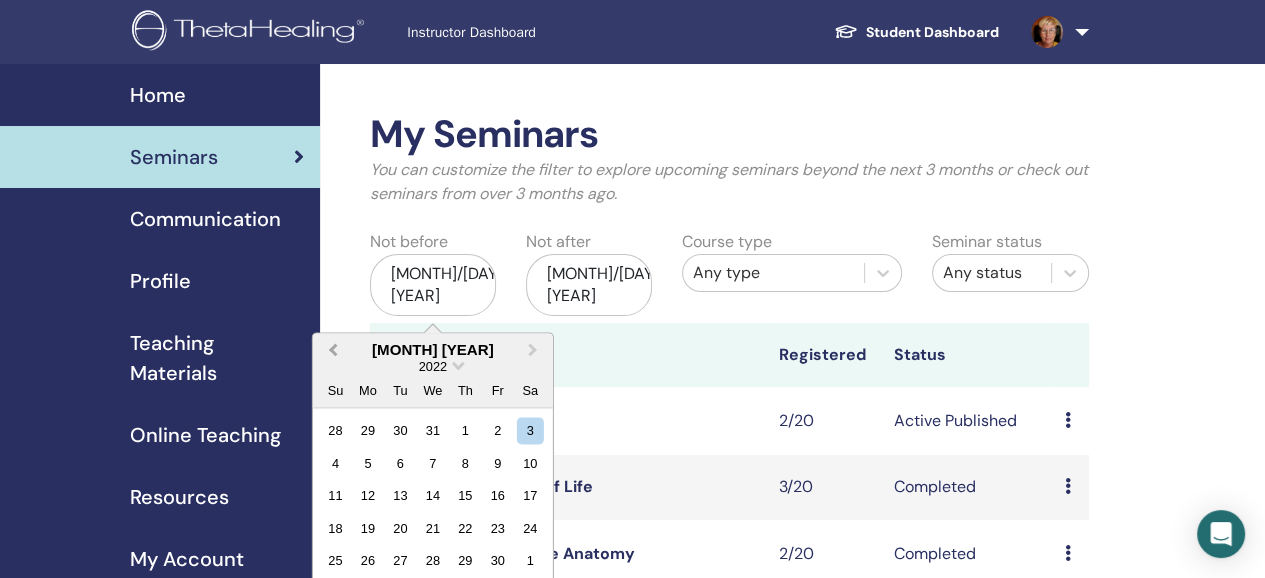 click on "Previous Month" at bounding box center (333, 349) 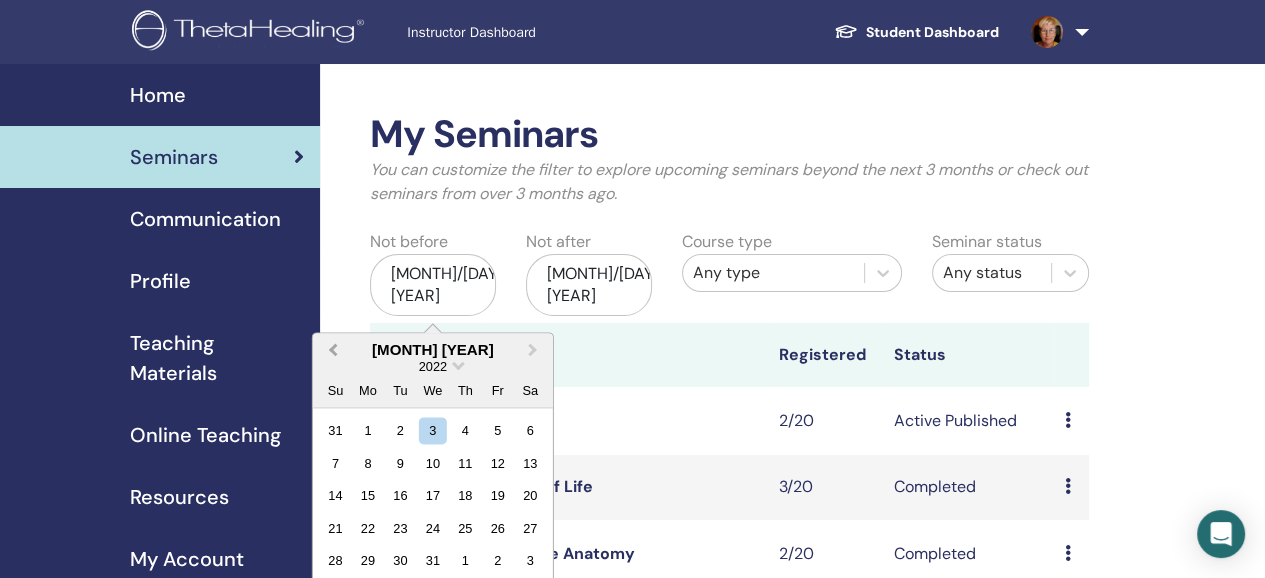click on "Previous Month" at bounding box center (333, 349) 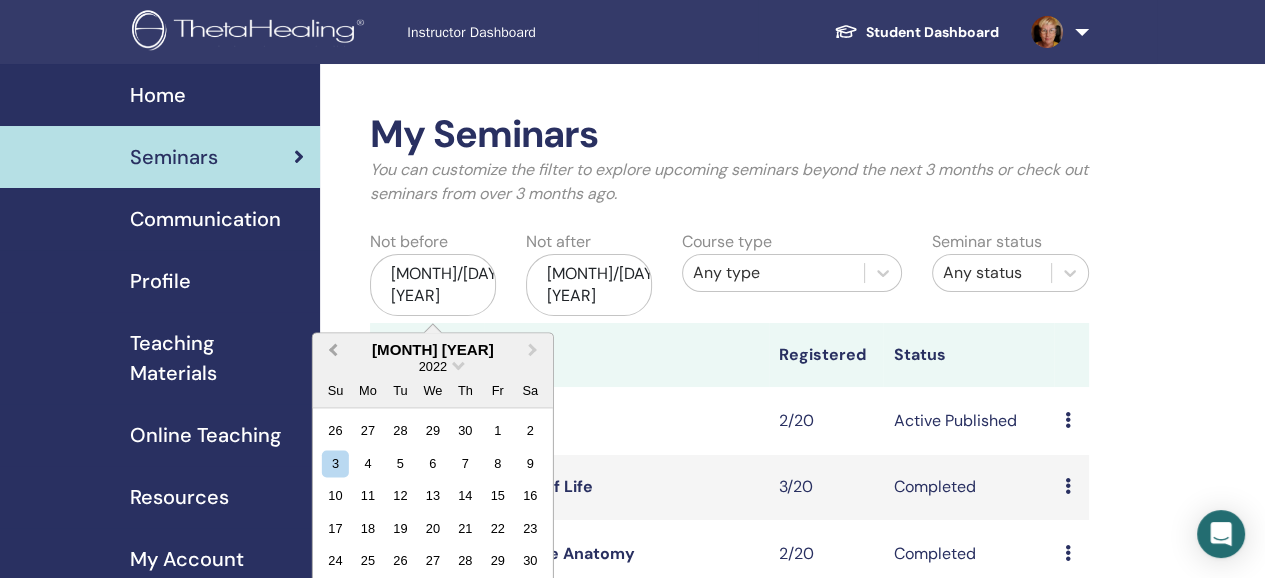 click on "Previous Month" at bounding box center [333, 349] 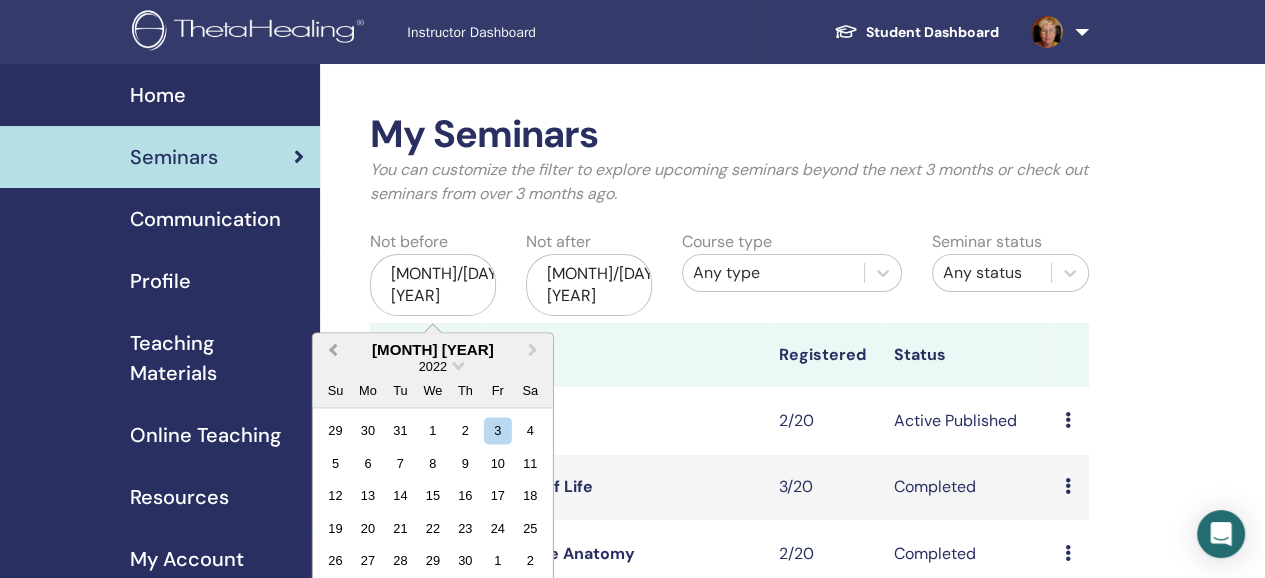 click on "Previous Month" at bounding box center (333, 349) 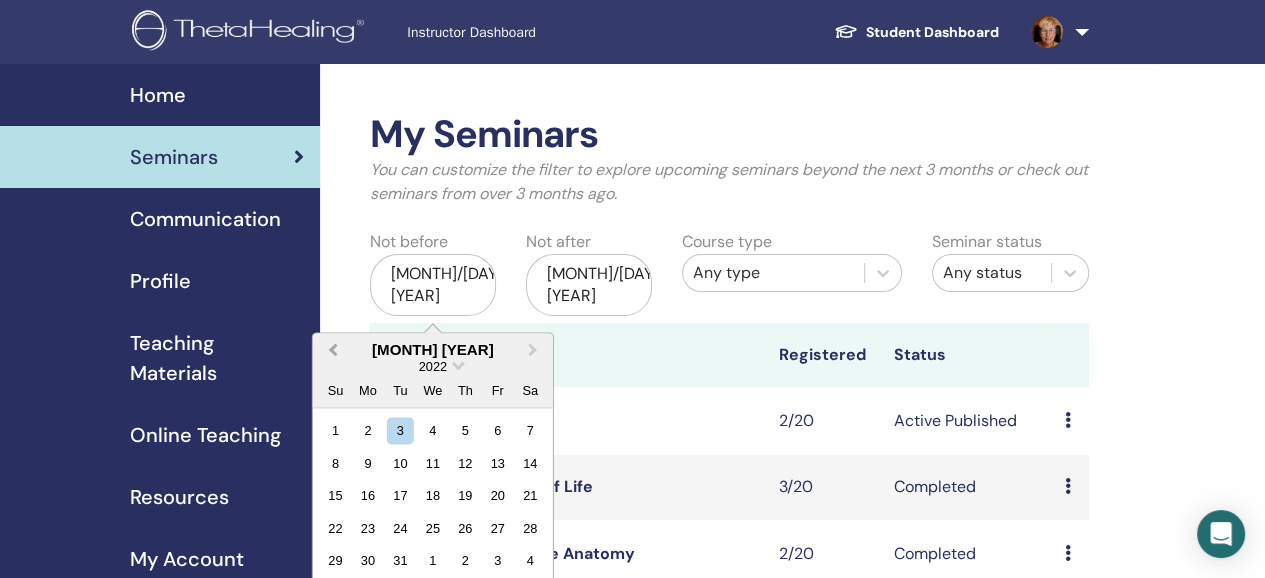 click on "Previous Month" at bounding box center [333, 349] 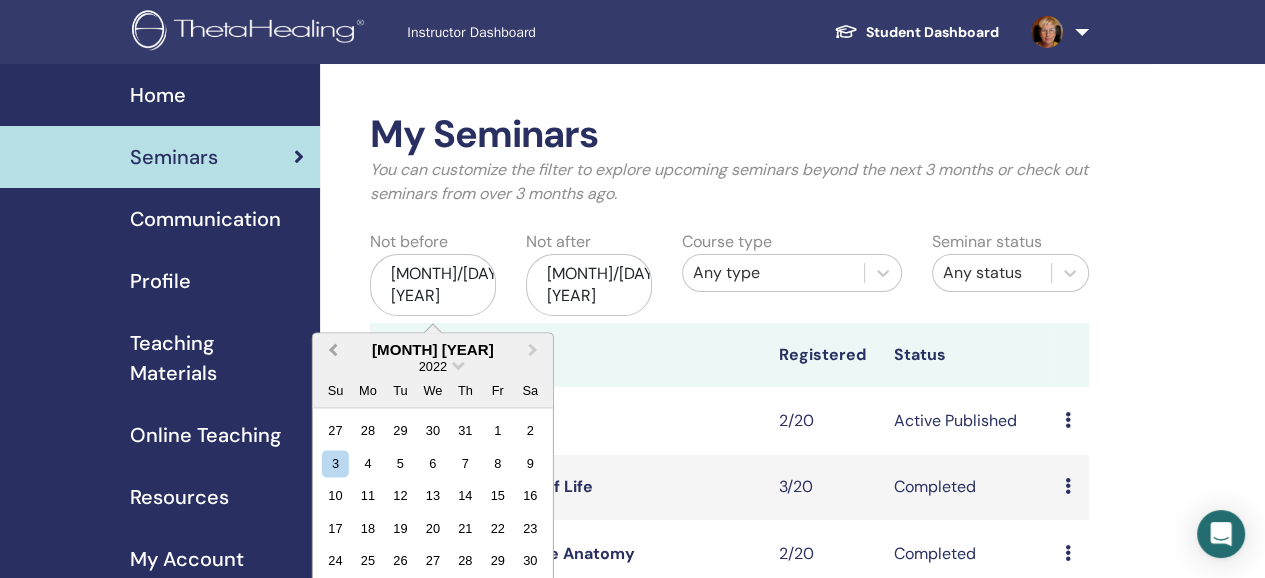 click on "Previous Month" at bounding box center (333, 349) 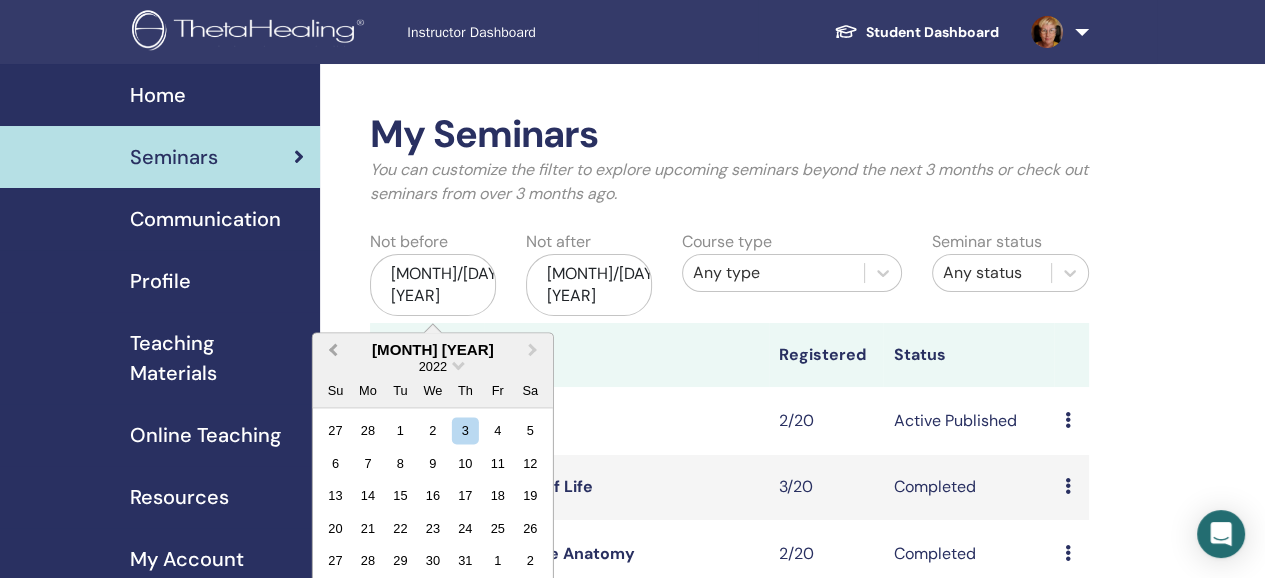 click on "Previous Month" at bounding box center (333, 349) 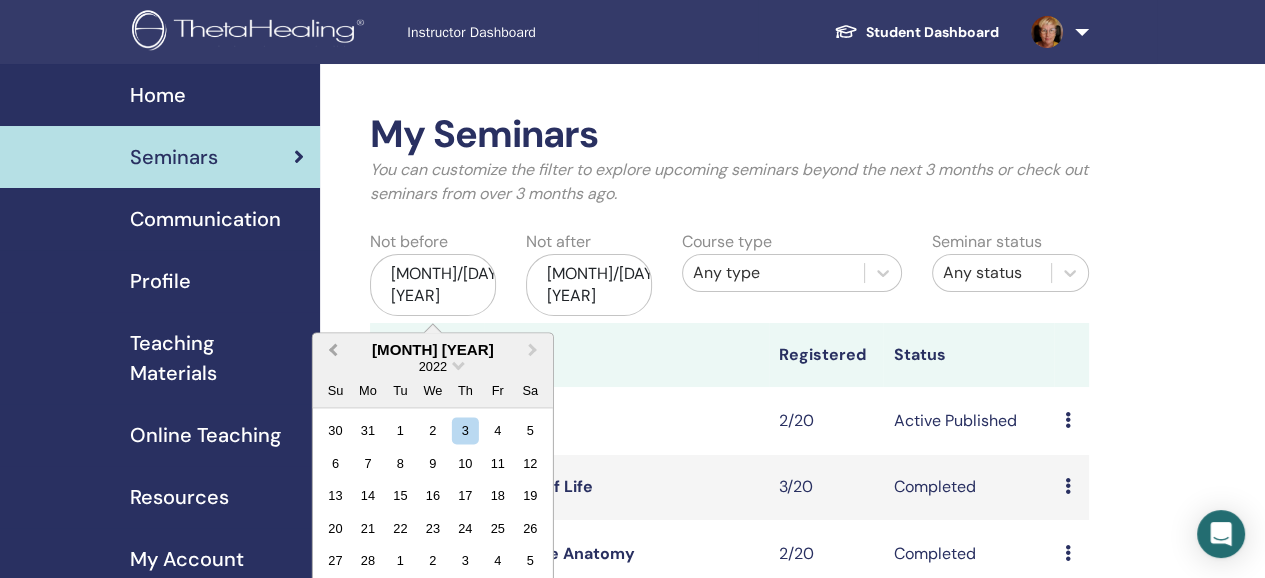 click on "Previous Month" at bounding box center [333, 349] 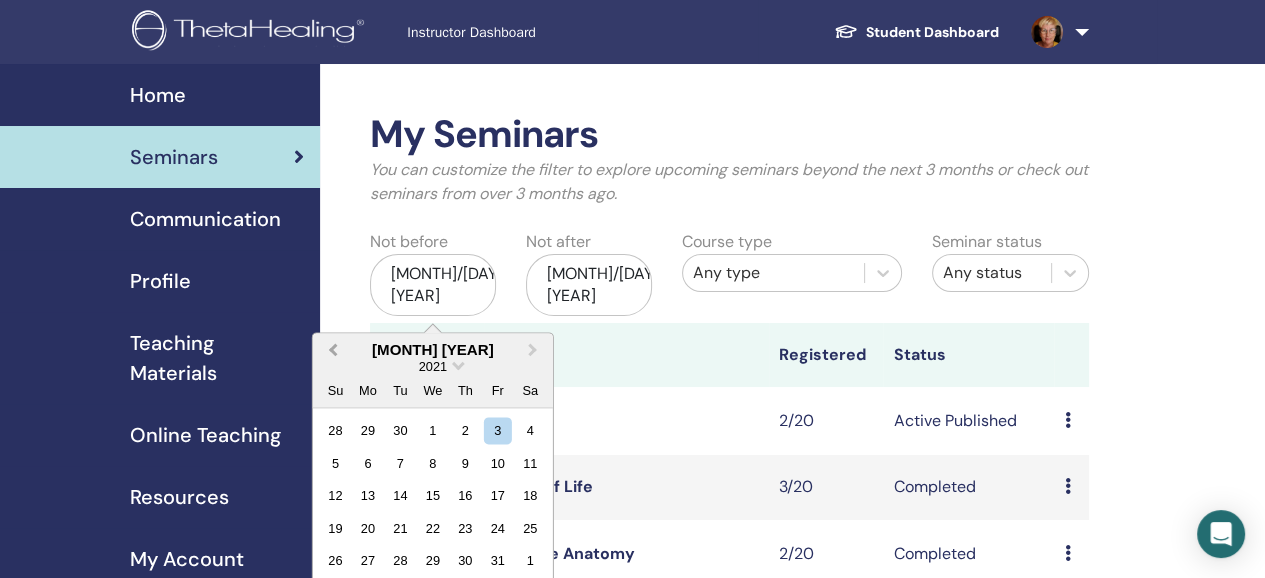 click on "Previous Month" at bounding box center (333, 349) 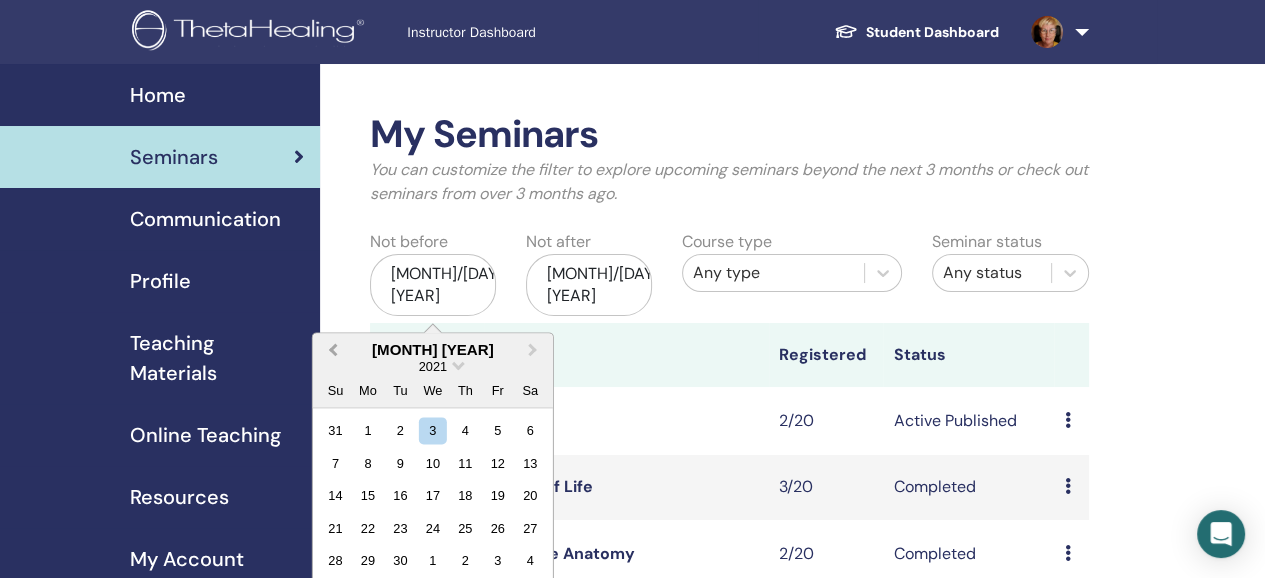 click on "Previous Month" at bounding box center [333, 349] 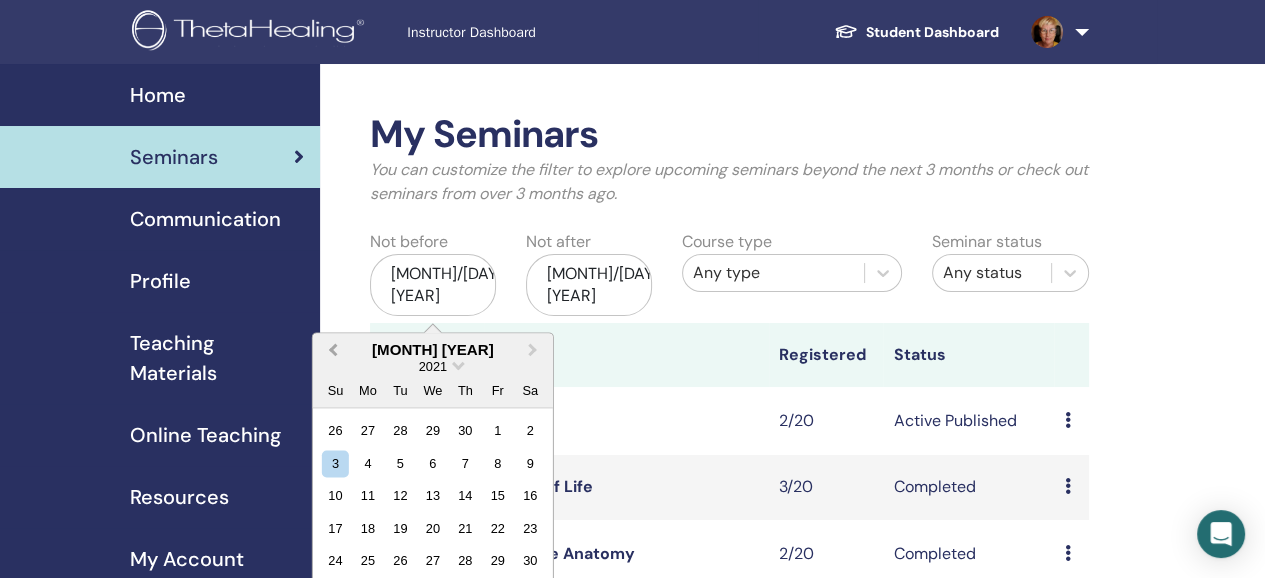 click on "Previous Month" at bounding box center (333, 349) 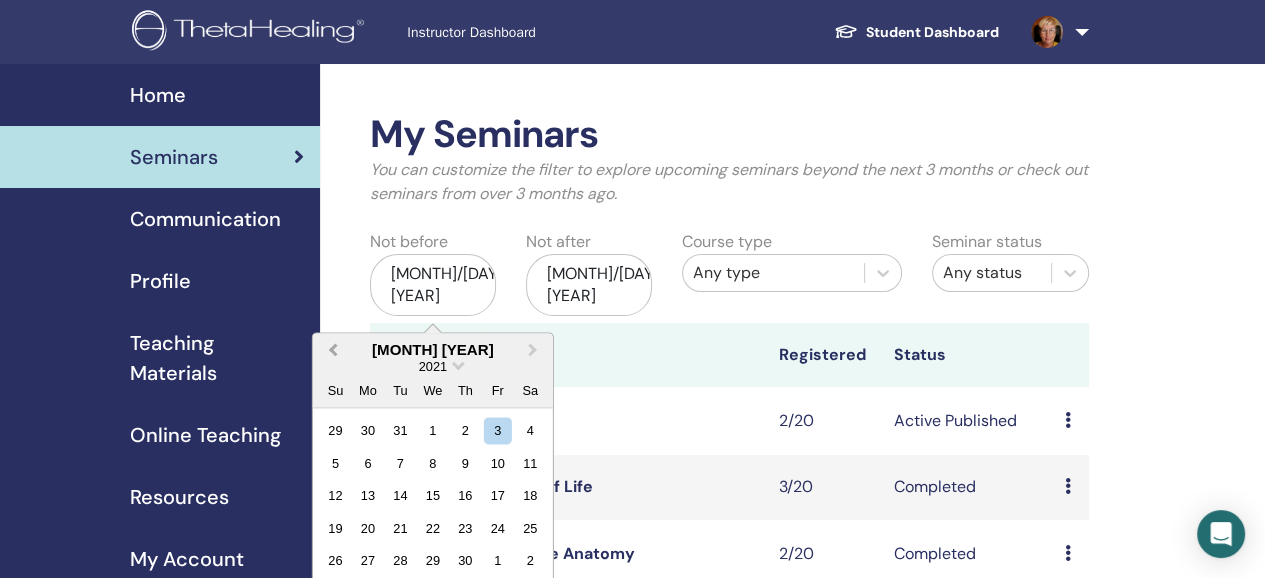 click on "Previous Month" at bounding box center [333, 349] 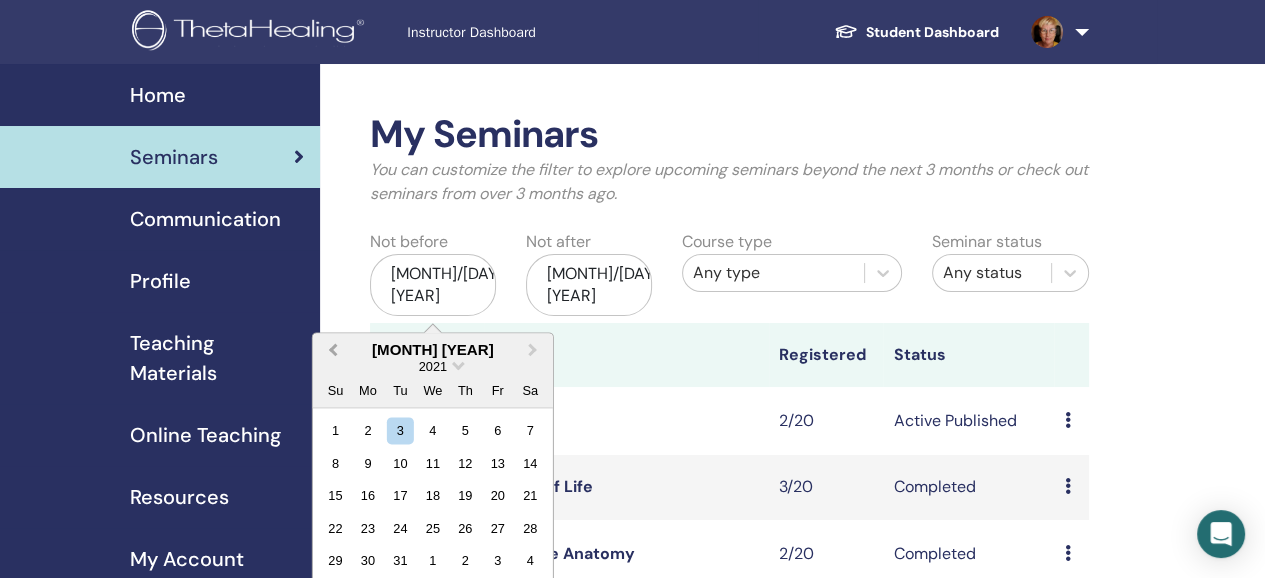 click on "Previous Month" at bounding box center [333, 349] 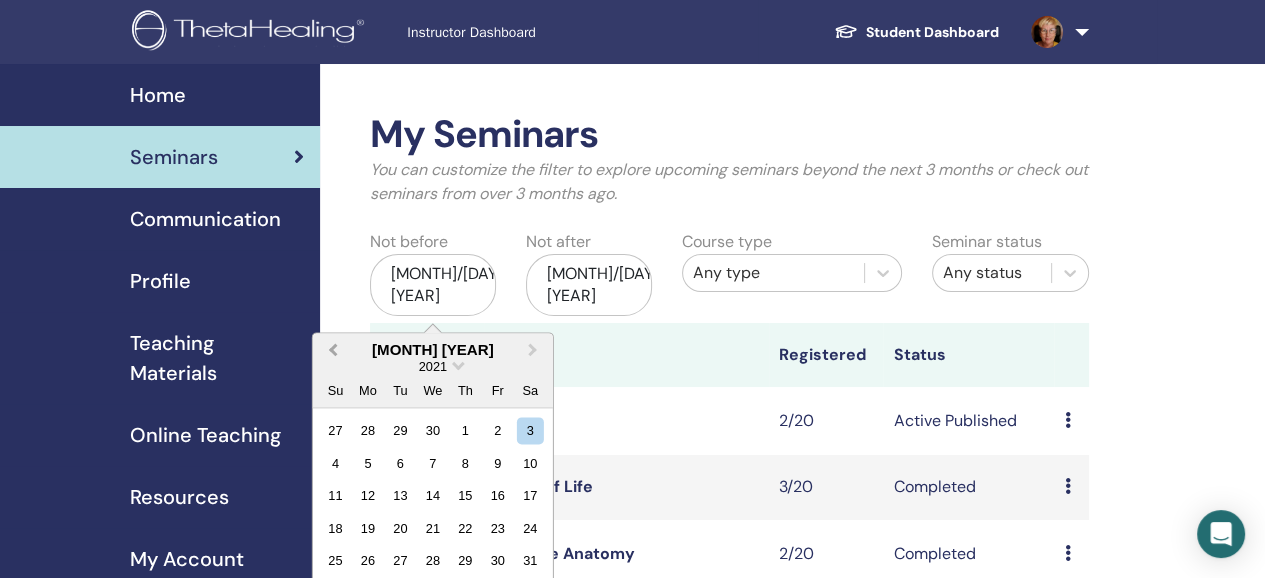 click on "Previous Month" at bounding box center (333, 349) 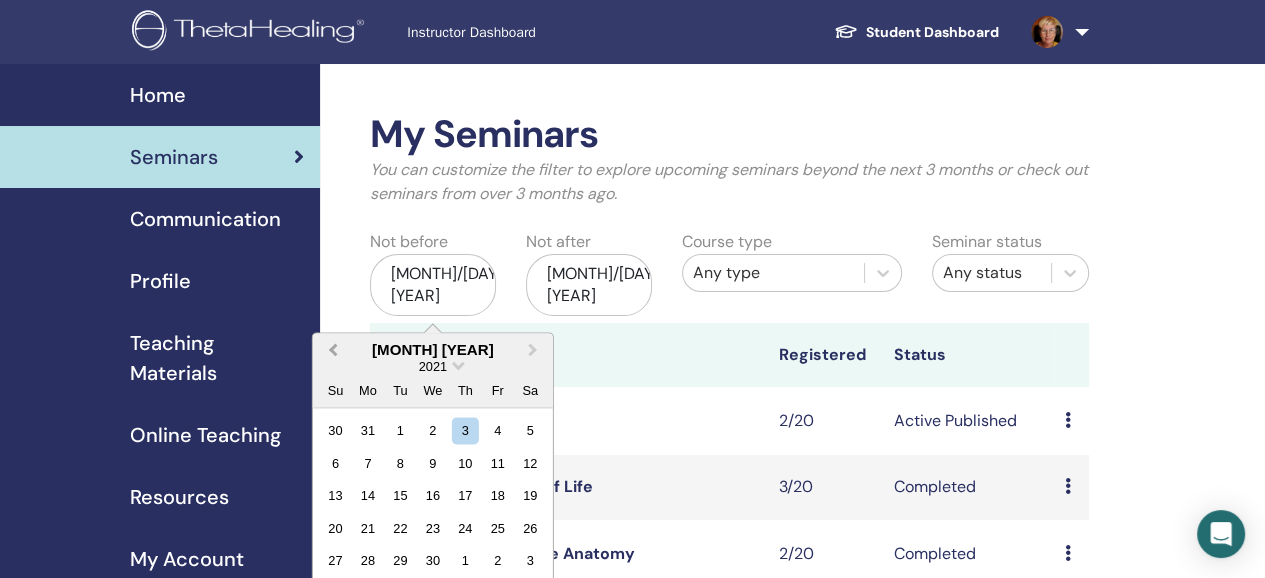 click on "Previous Month" at bounding box center [333, 349] 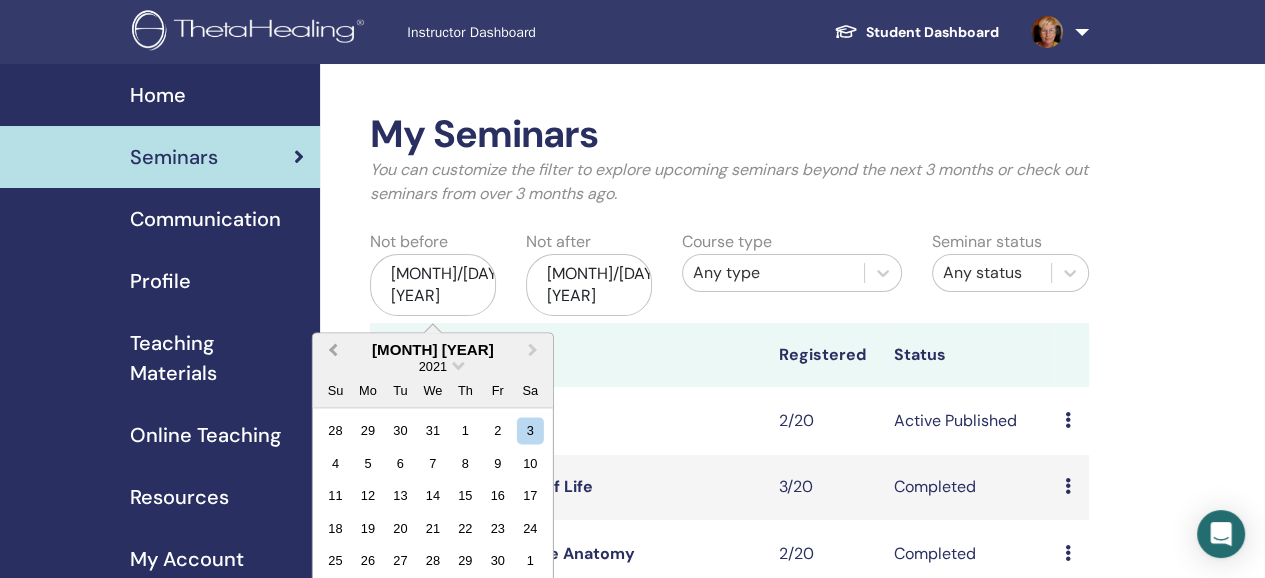 click on "Previous Month" at bounding box center [333, 349] 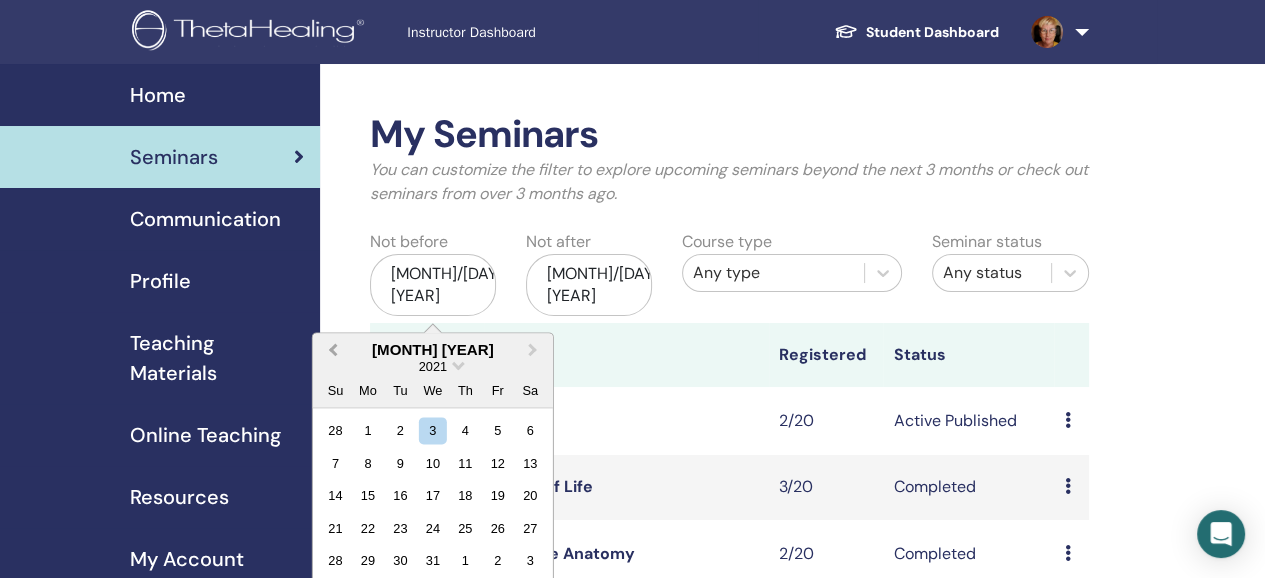 click on "Previous Month" at bounding box center [333, 349] 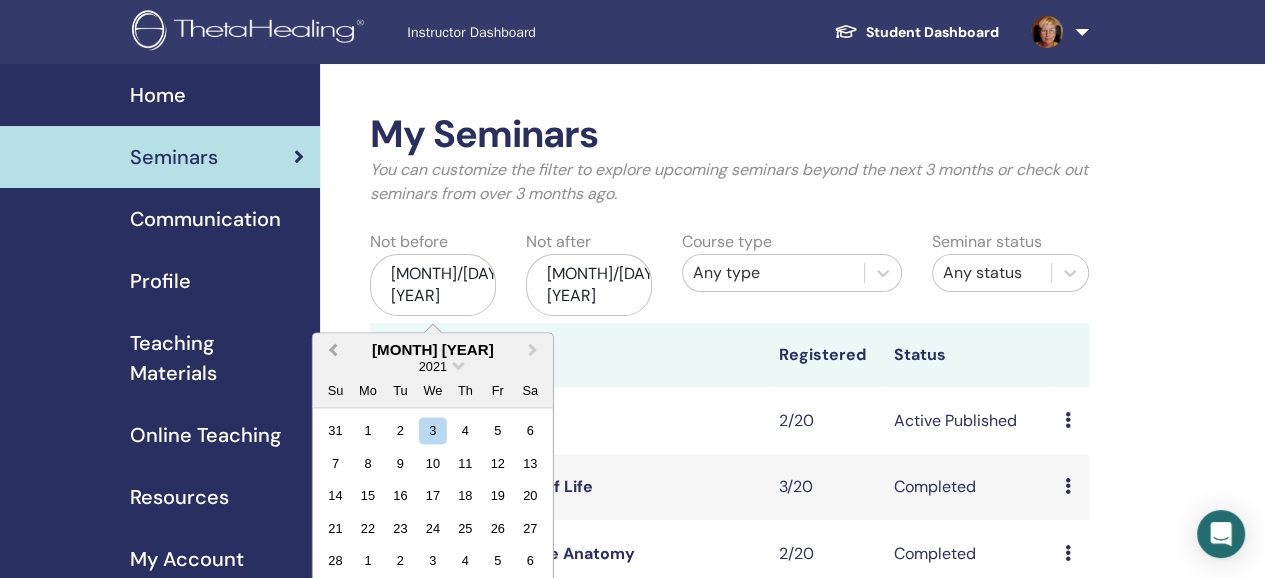 click on "Previous Month" at bounding box center [333, 349] 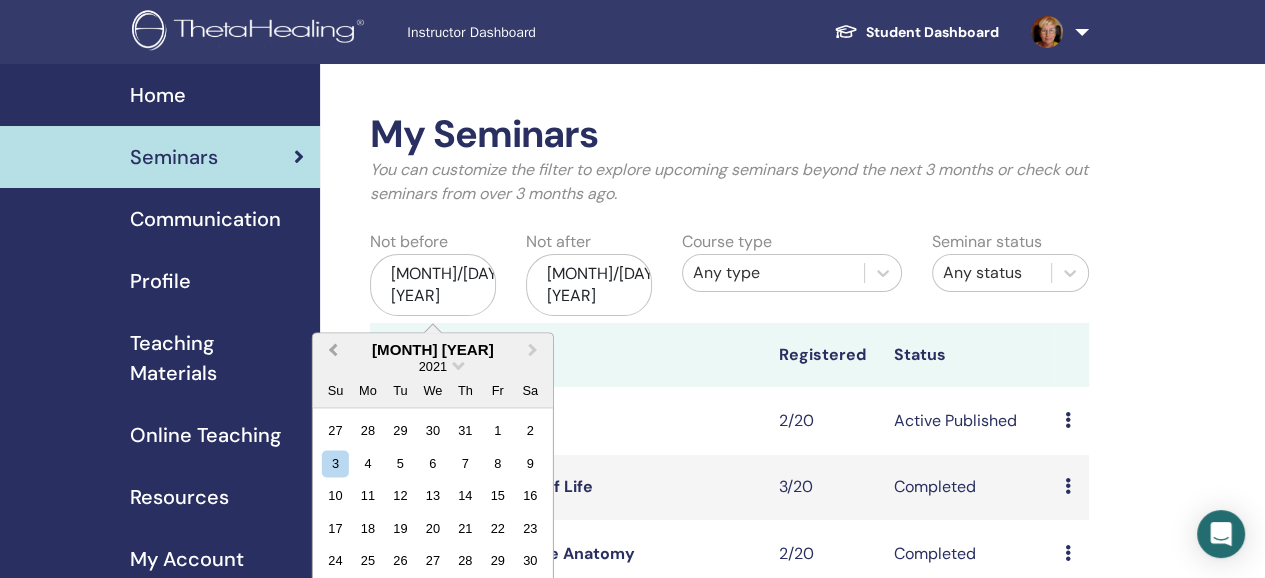 click on "Previous Month" at bounding box center (333, 349) 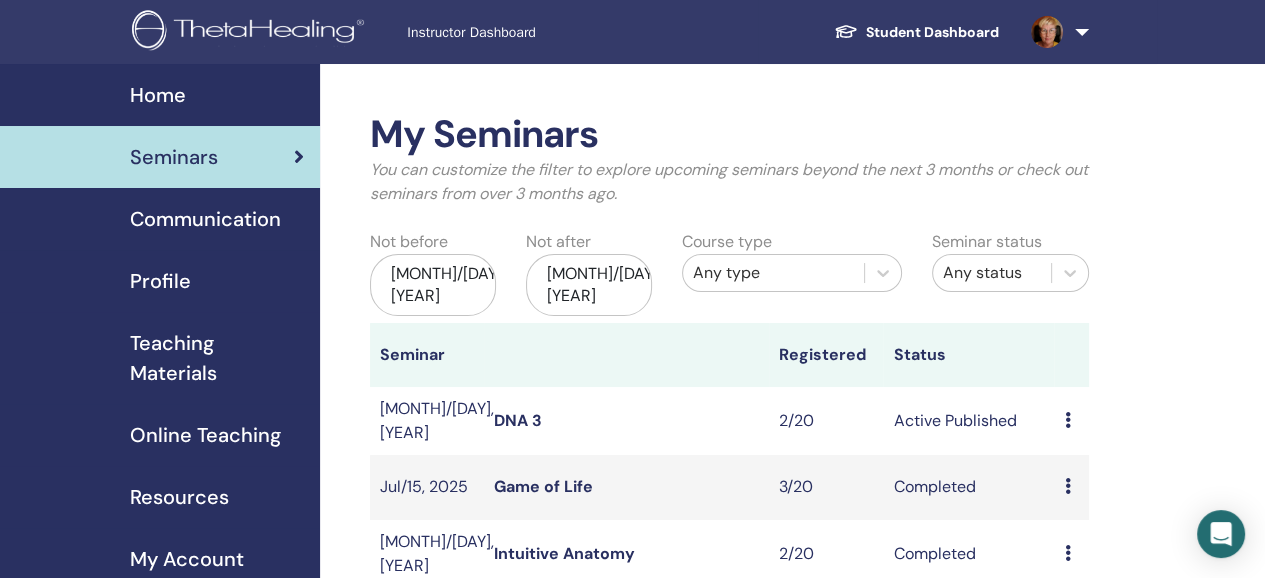 click on "My Seminars You can customize the filter to explore upcoming seminars beyond the next 3 months or check out seminars from over 3 months ago. Not before May/03, 2025 Not after Nov/03, 2025 Course type Any type Seminar status Any status Seminar Registered Status Aug/04, 2025 DNA 3 2/20 Active Published Preview Edit Attendees Cancel Jul/15, 2025 Game of Life 3/20 Completed Preview Attendees Jun/23, 2025 Intuitive Anatomy 2/20 Completed Preview Attendees Create seminar Seminar Registrations Order No. Attendee Event Date 2717505 Darya Selezneva DNA 3 Aug/03, 2025 Message 2706888 Alena Dmitrieva DNA 3 Jun/18, 2025 Message" at bounding box center (794, 665) 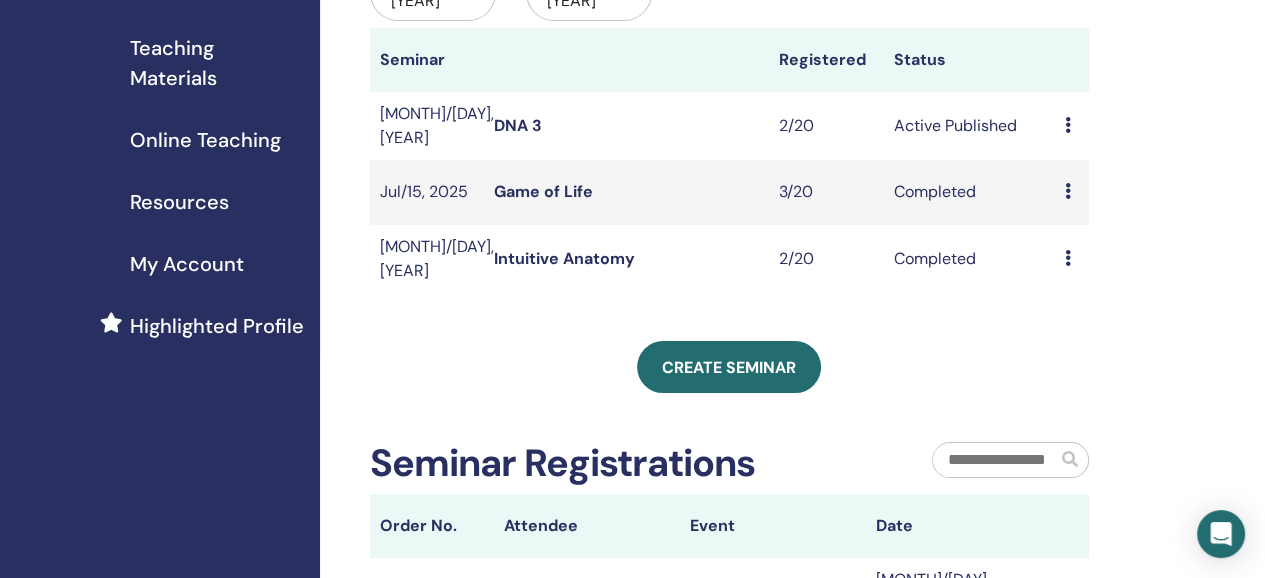 scroll, scrollTop: 100, scrollLeft: 0, axis: vertical 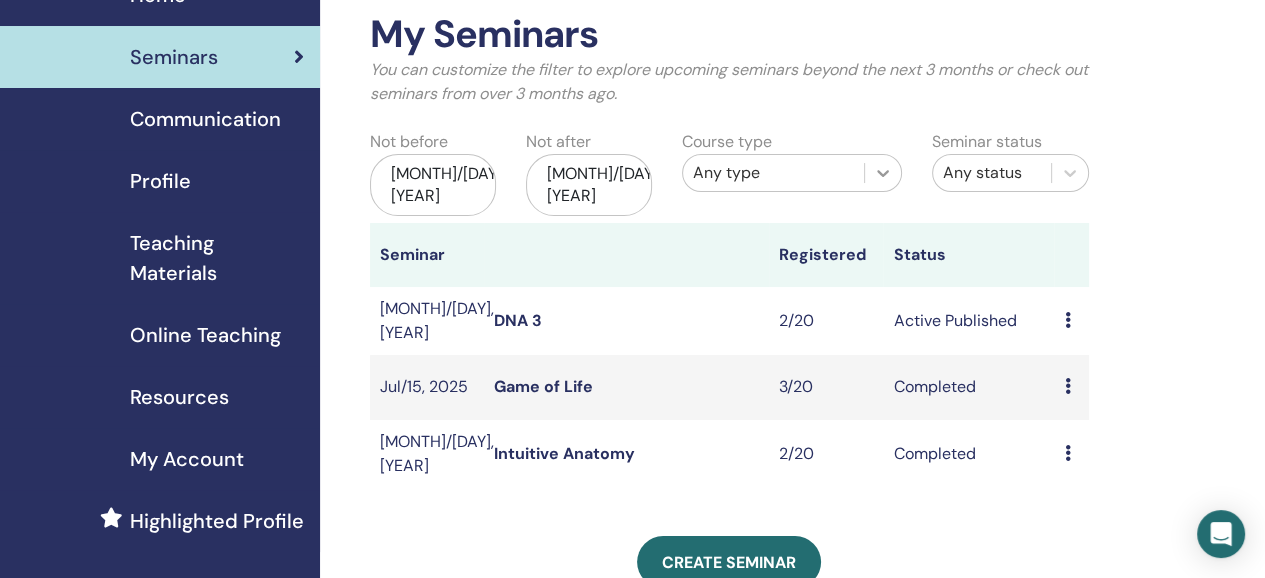 click 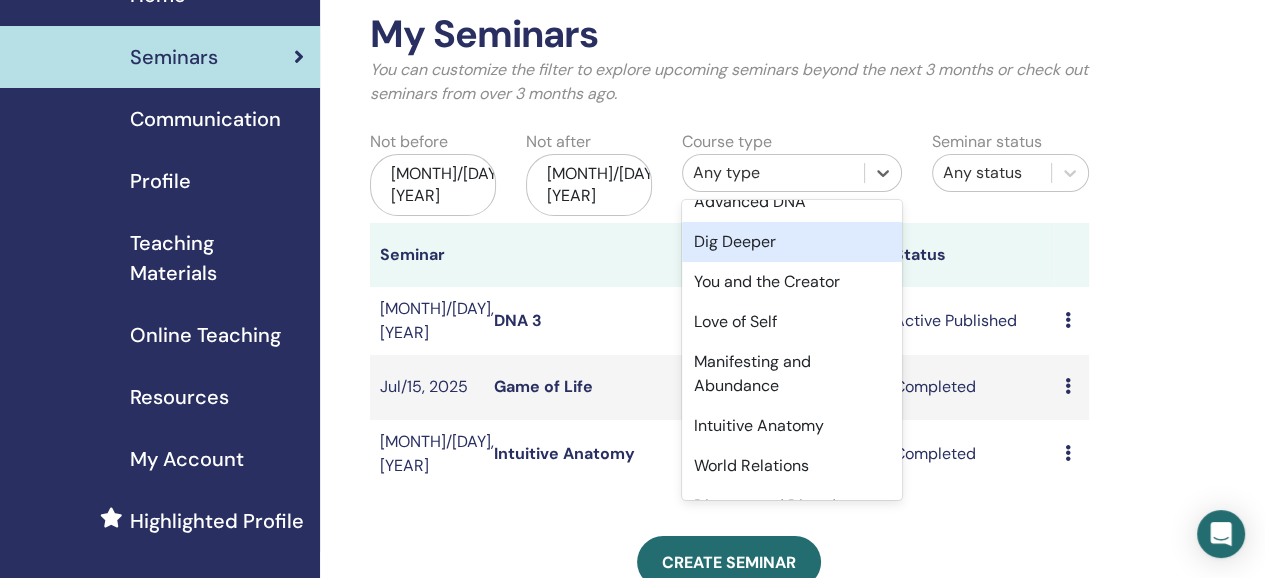 scroll, scrollTop: 200, scrollLeft: 0, axis: vertical 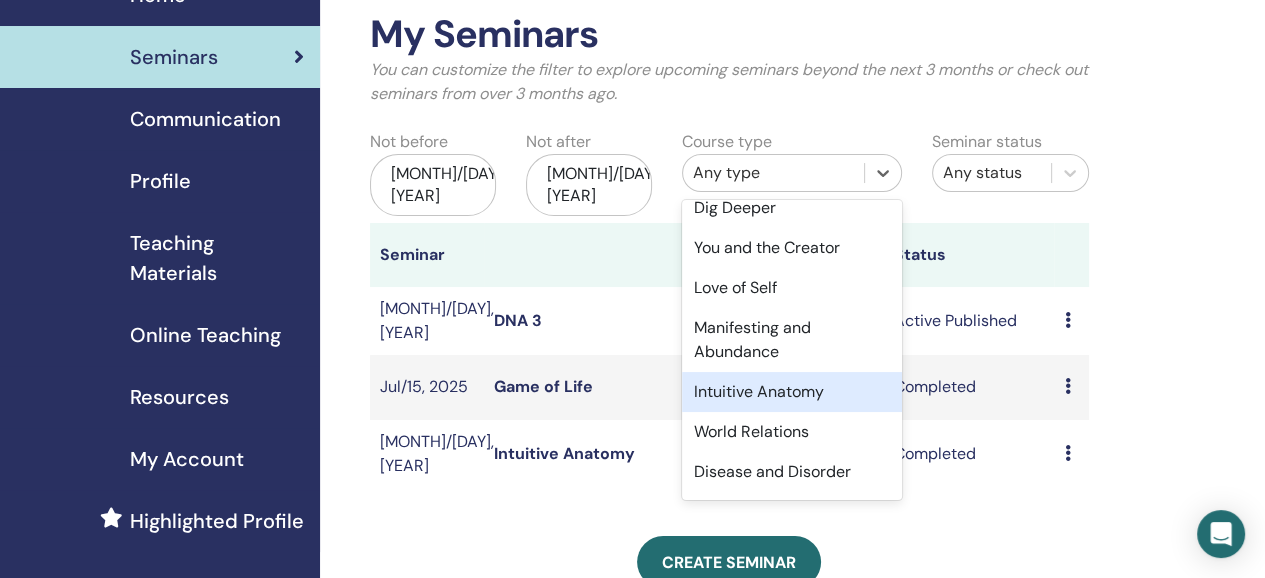 click on "Intuitive Anatomy" at bounding box center [792, 392] 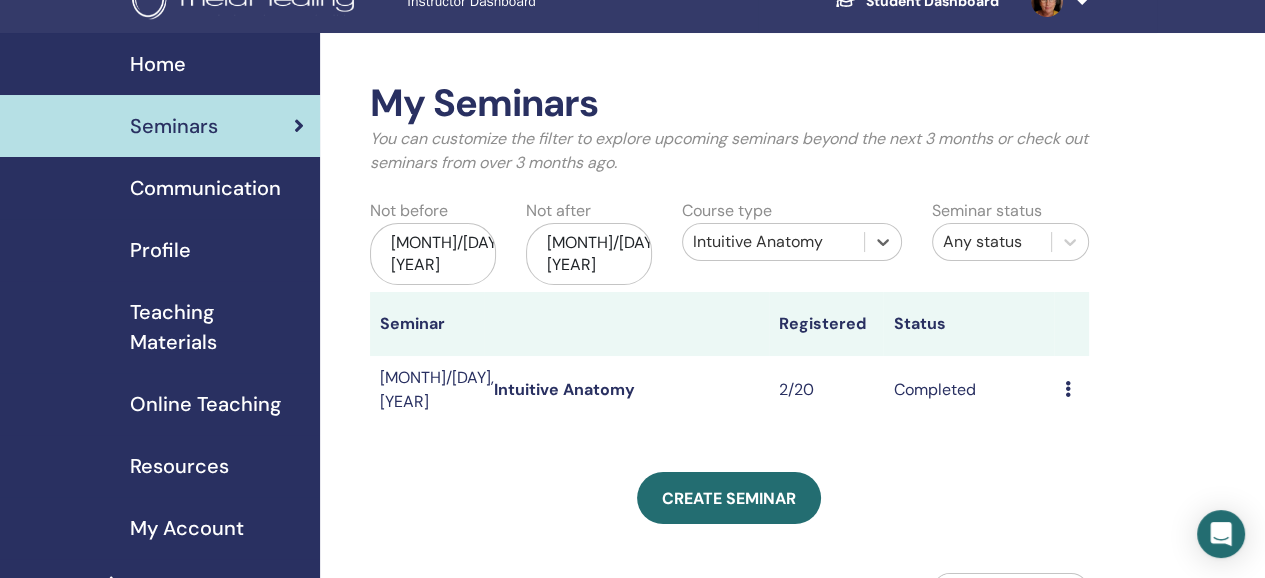scroll, scrollTop: 0, scrollLeft: 0, axis: both 